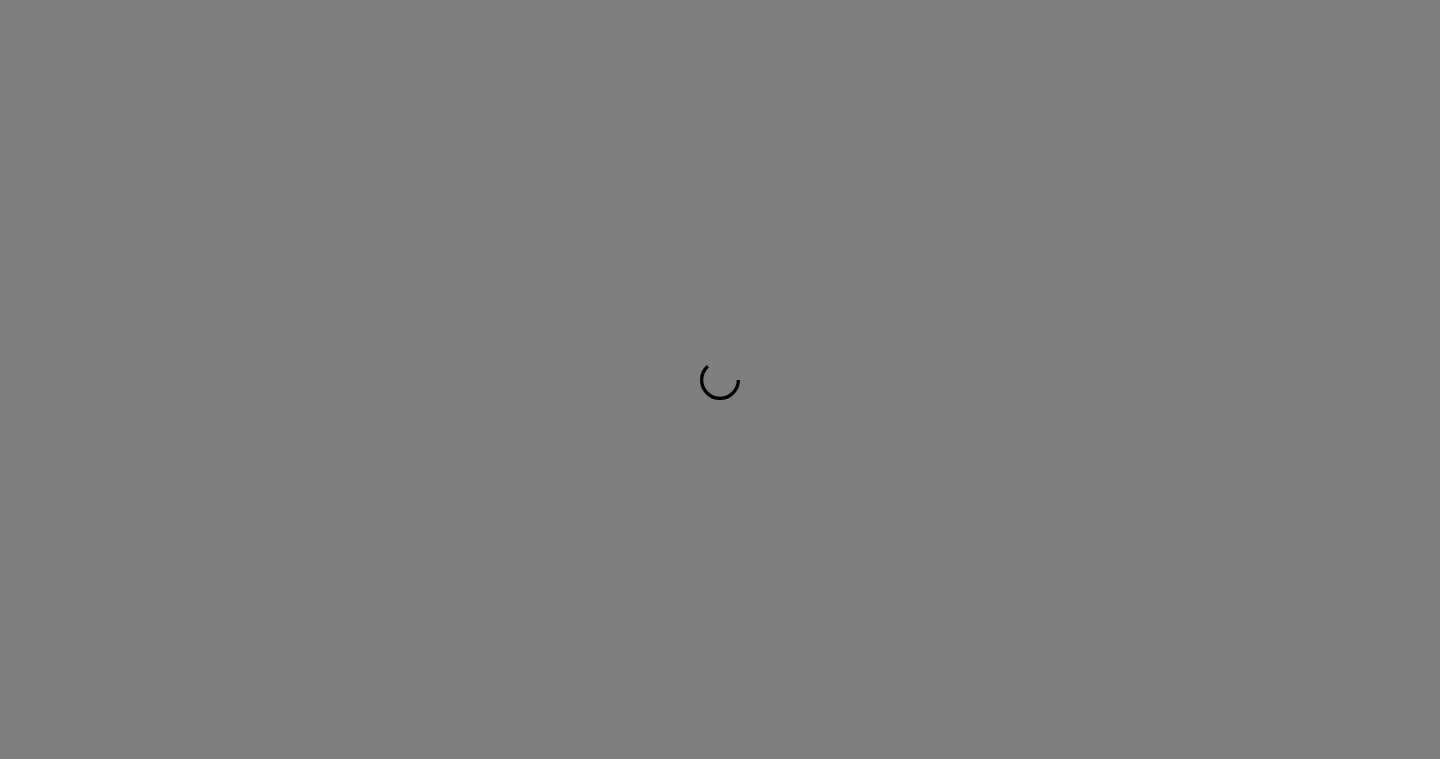 scroll, scrollTop: 0, scrollLeft: 0, axis: both 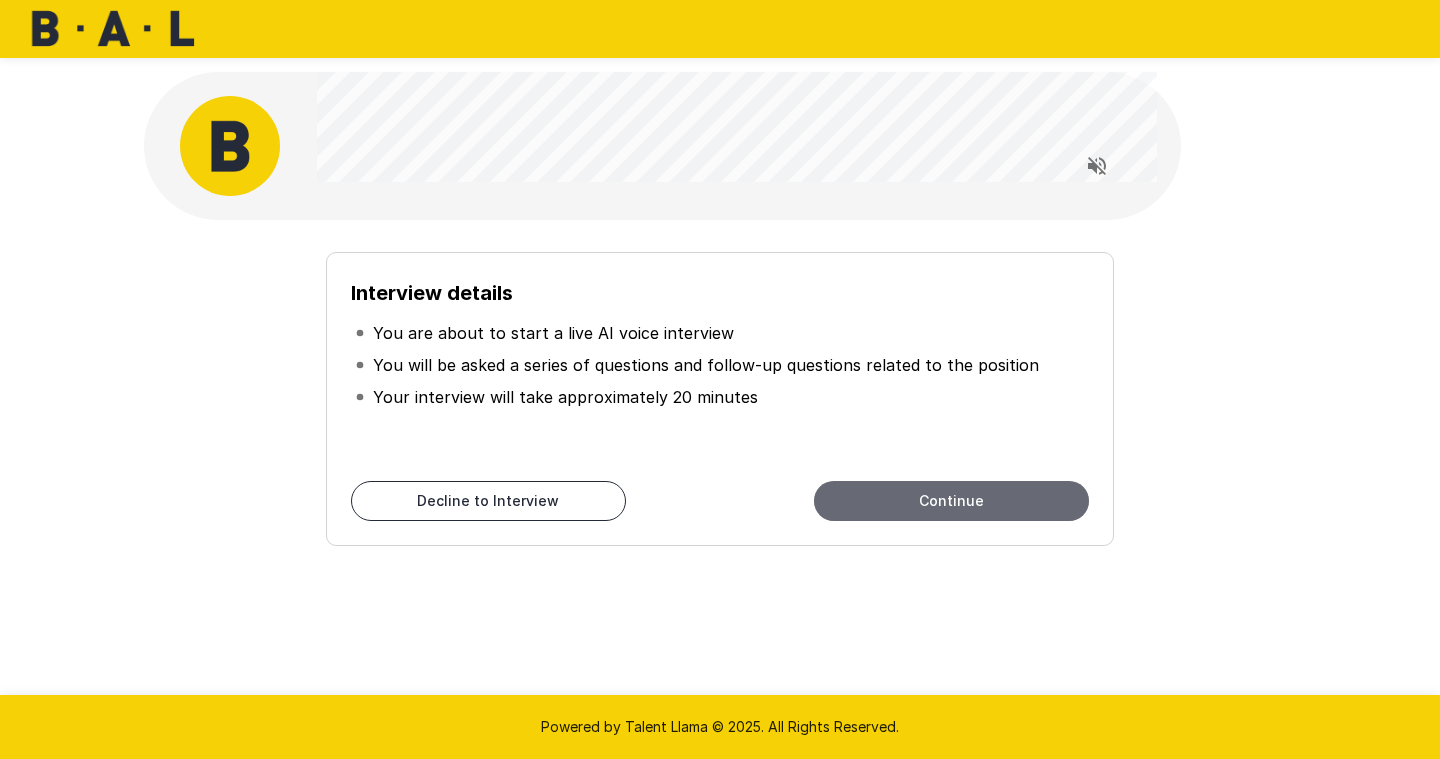 click on "Continue" at bounding box center (951, 501) 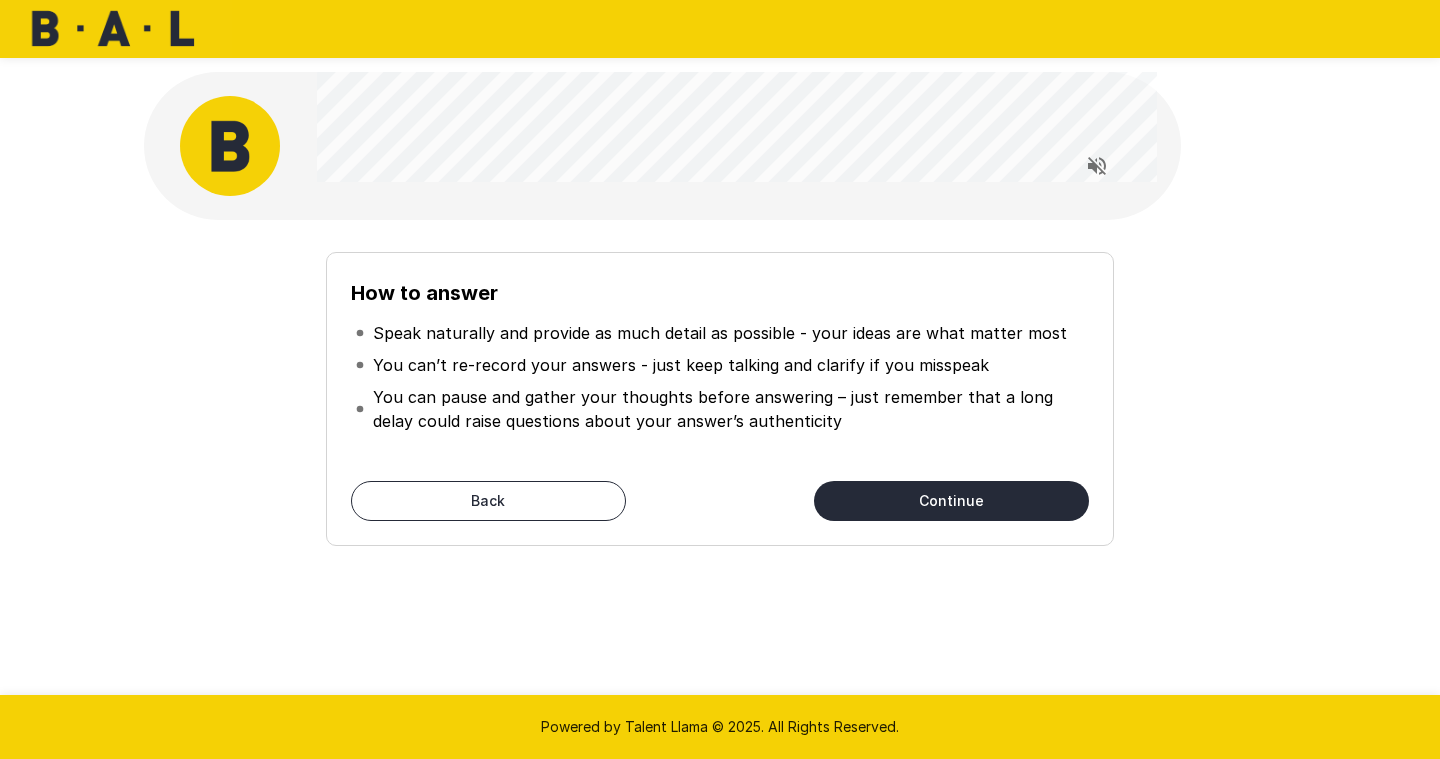 click 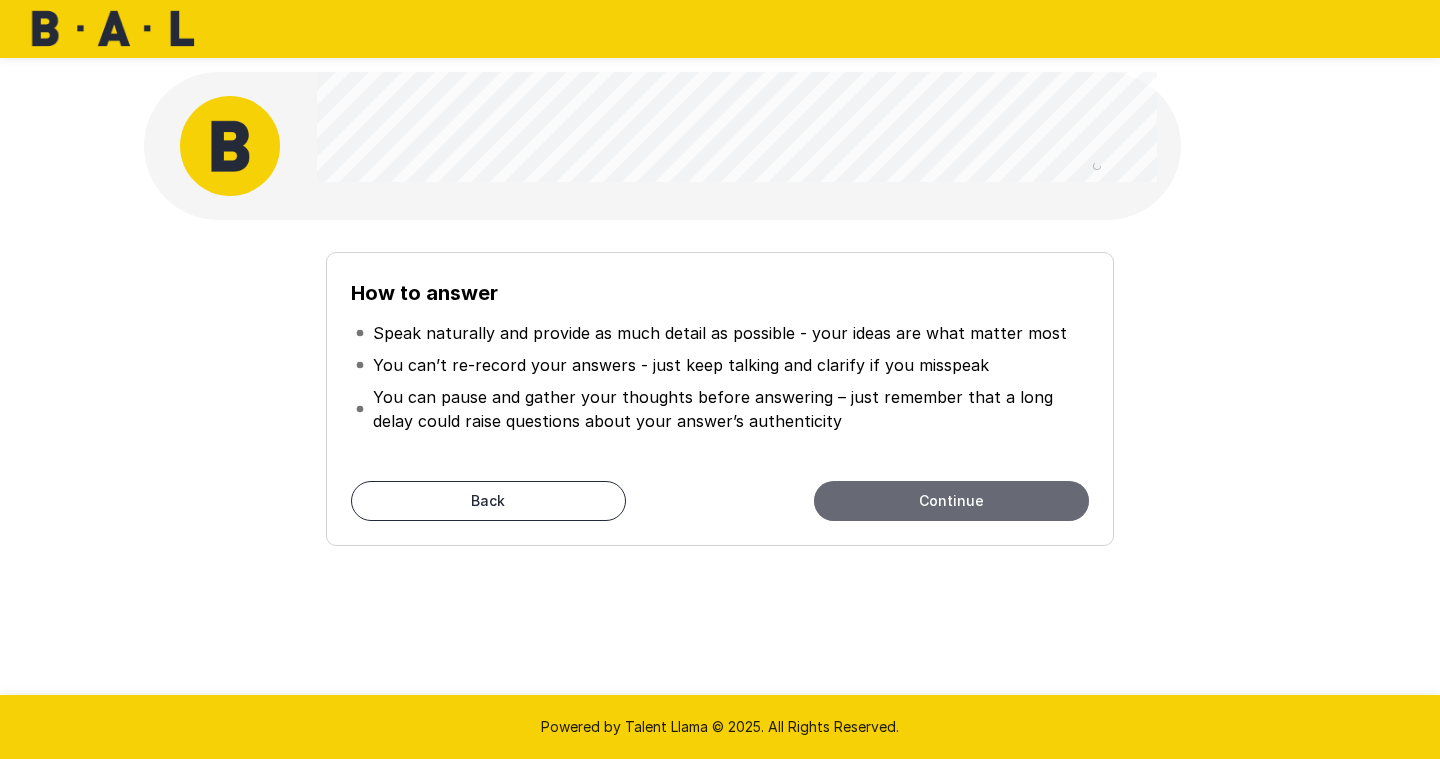 click on "Continue" at bounding box center (951, 501) 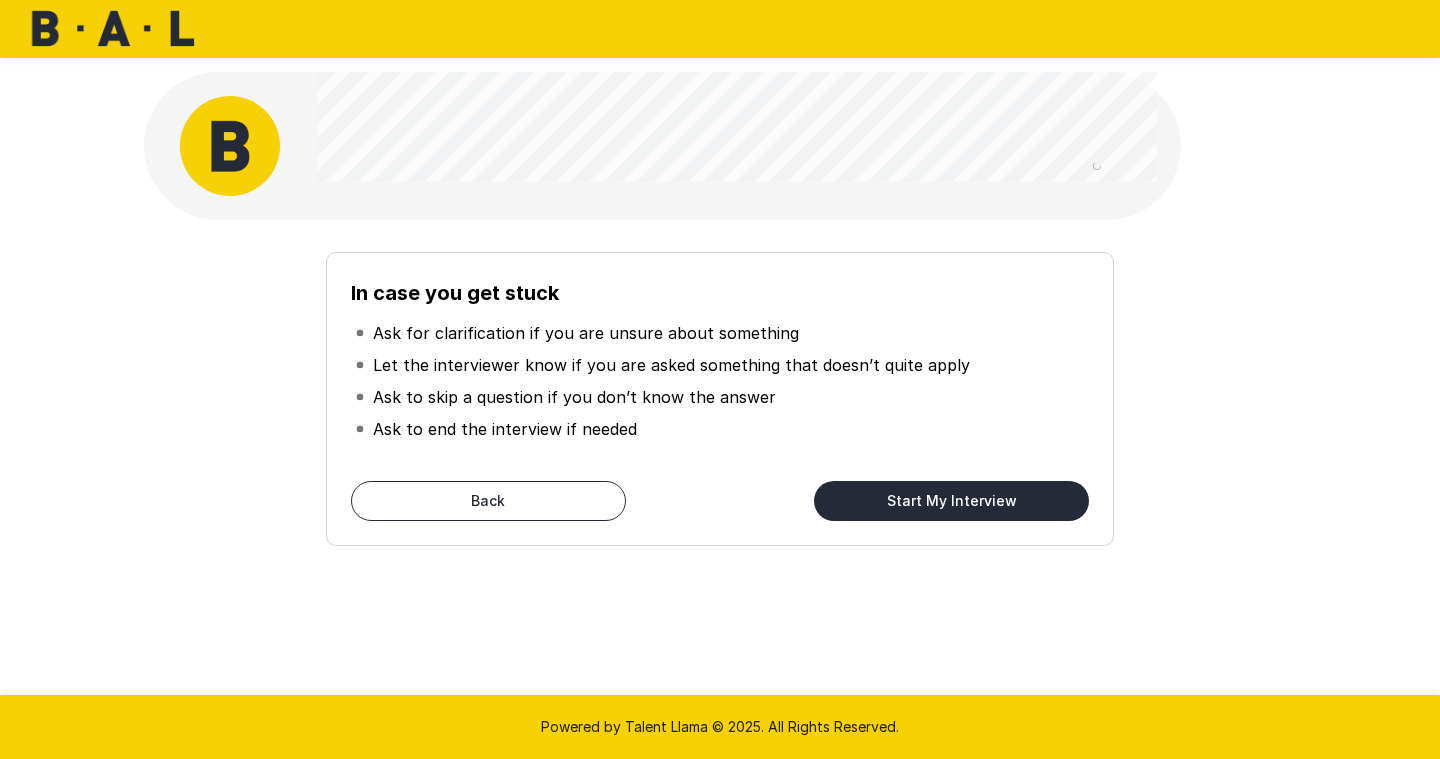 click on "Start My Interview" at bounding box center [951, 501] 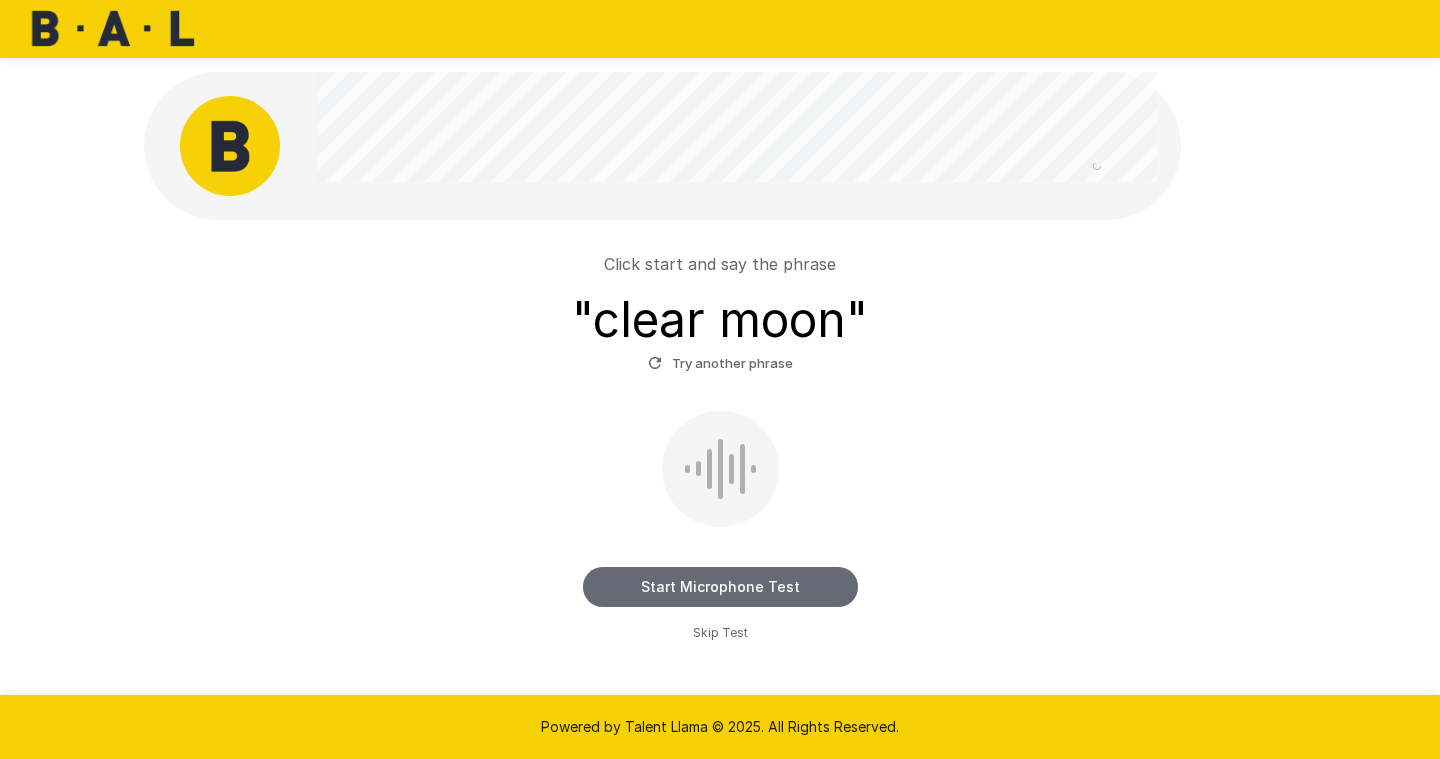 click on "Start Microphone Test" at bounding box center (720, 587) 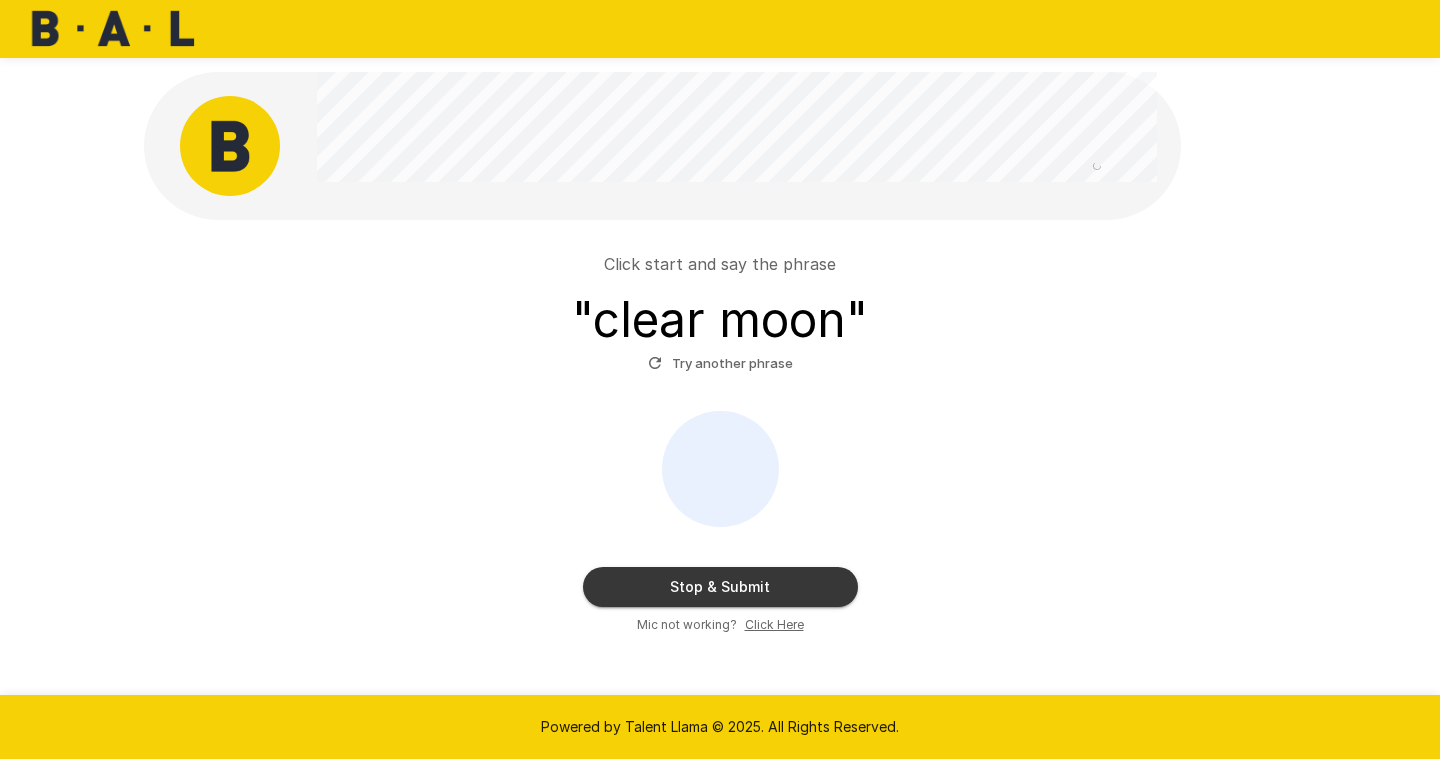 click on "Stop & Submit" at bounding box center [720, 587] 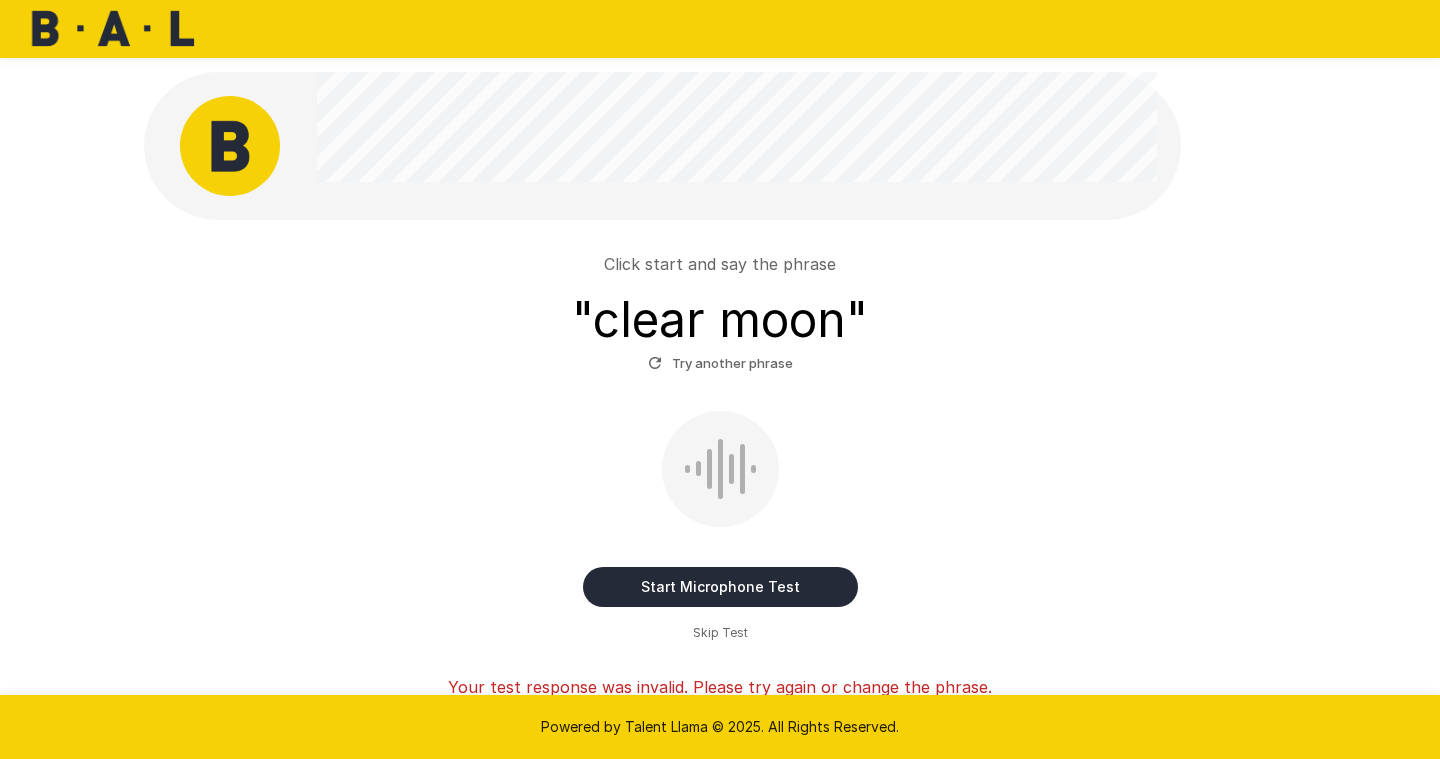 click on "Start Microphone Test" at bounding box center (720, 587) 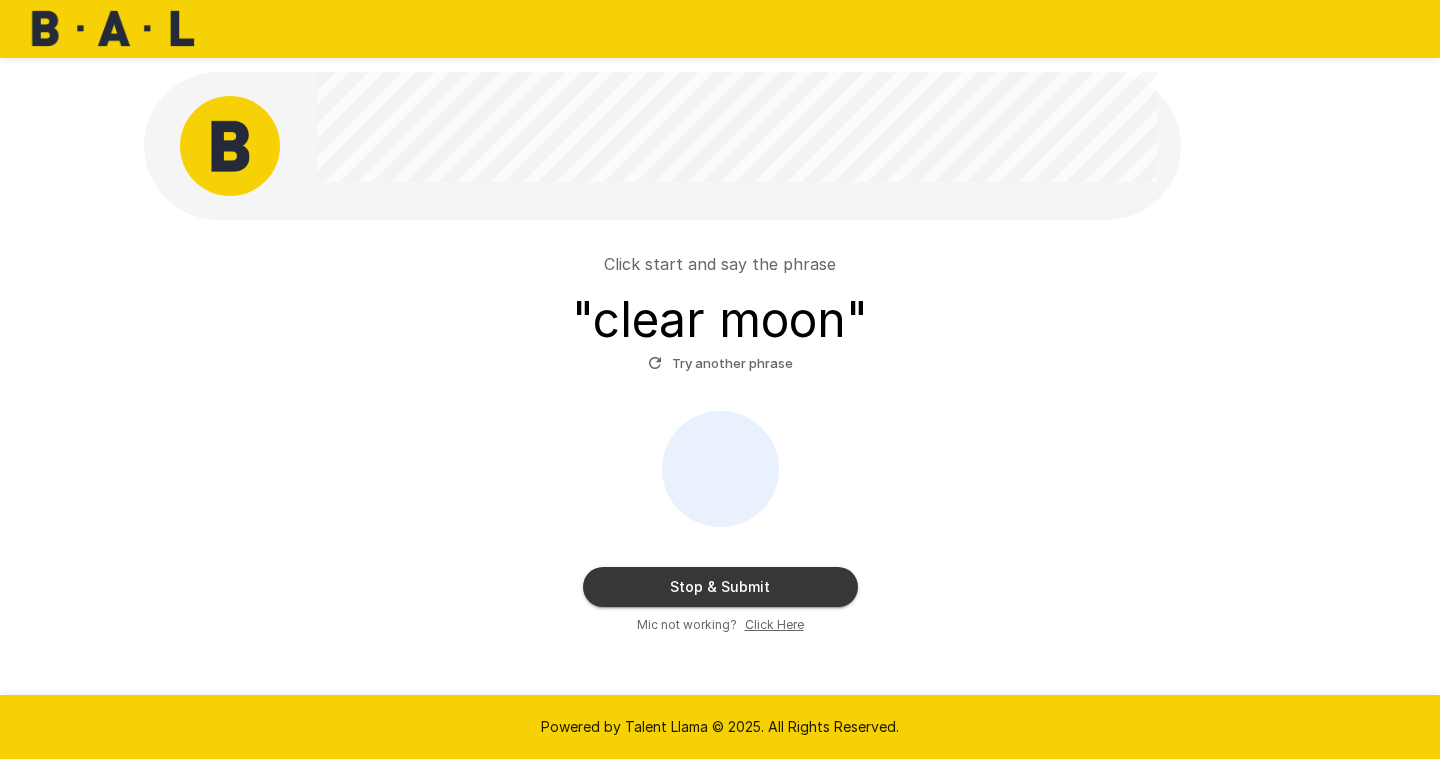 click on "Stop & Submit" at bounding box center (720, 587) 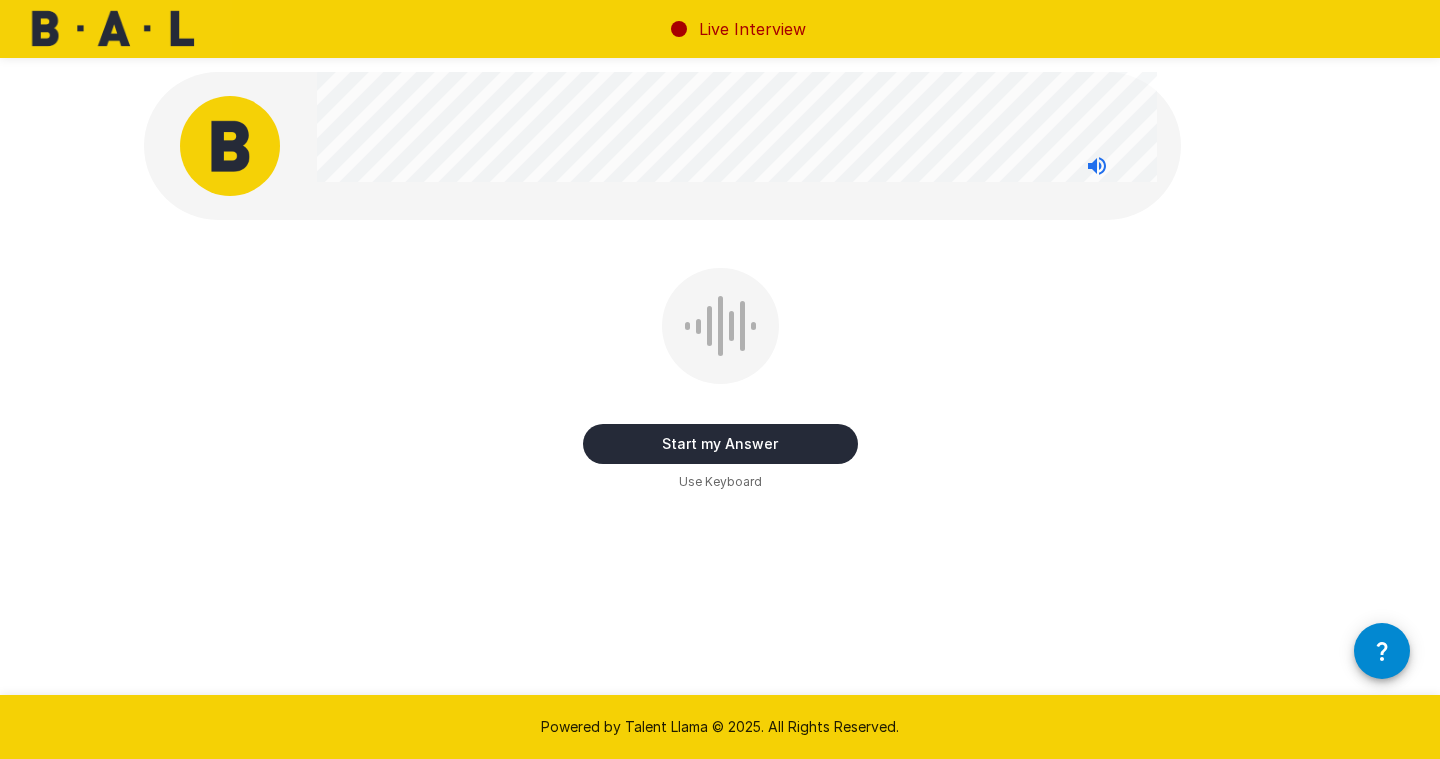 click on "Start my Answer" at bounding box center [720, 444] 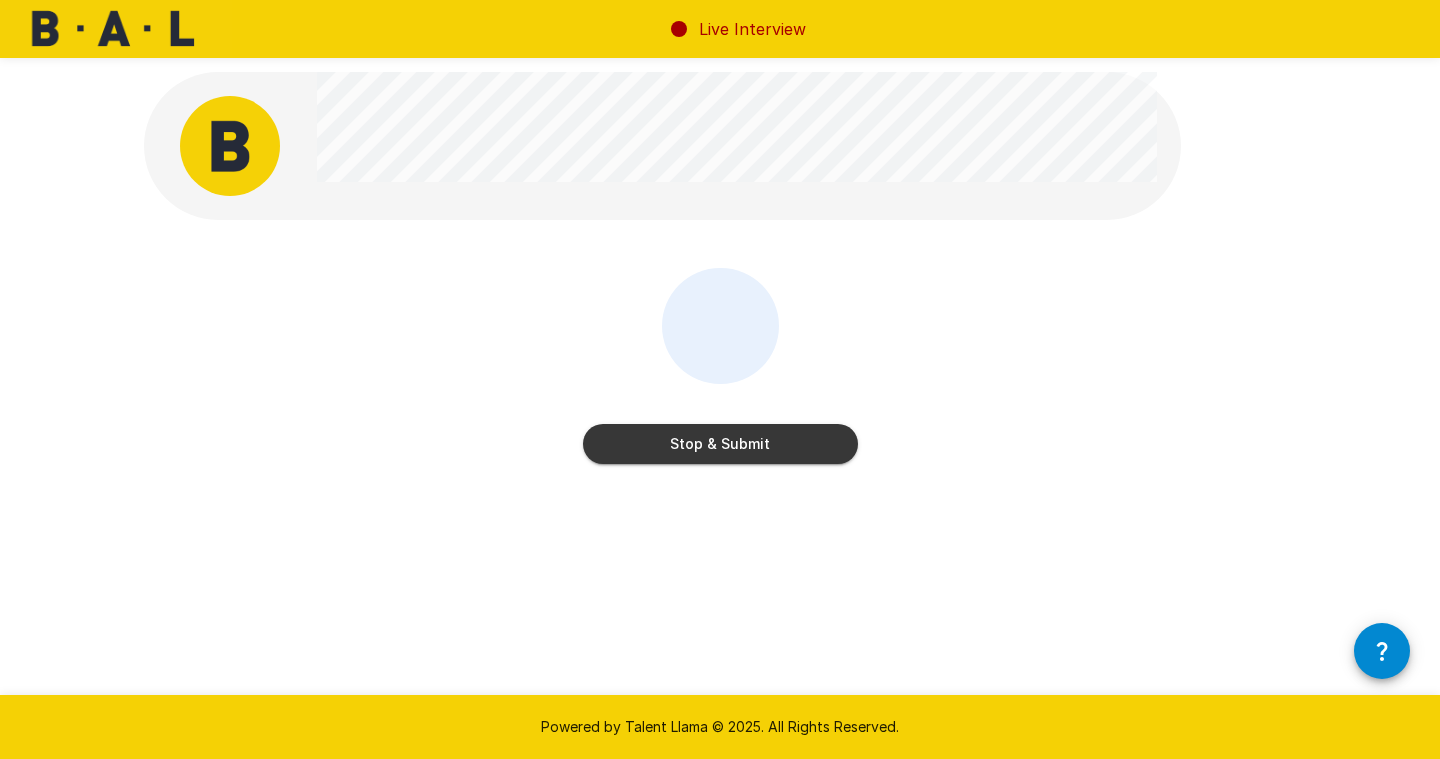 click on "Stop & Submit" at bounding box center (720, 444) 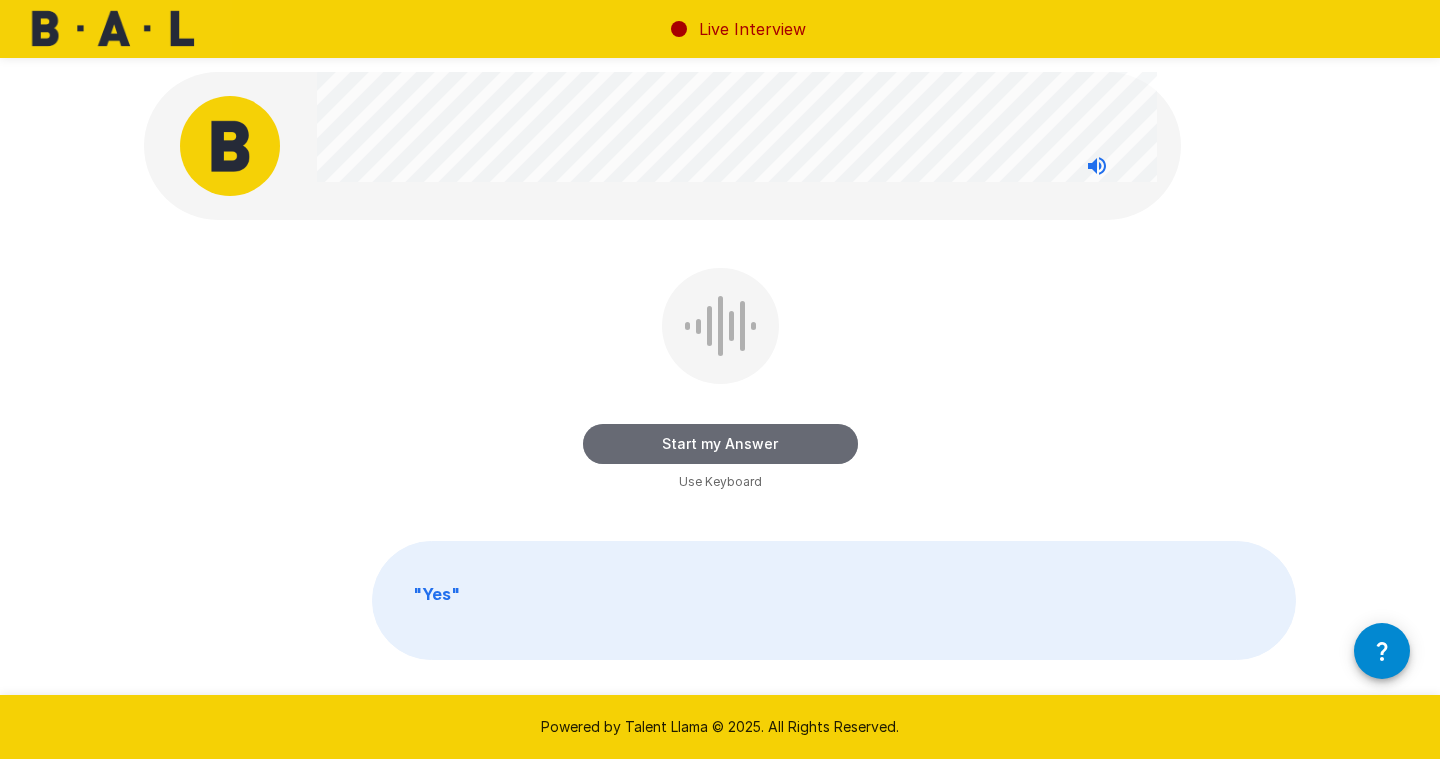 click on "Start my Answer" at bounding box center (720, 444) 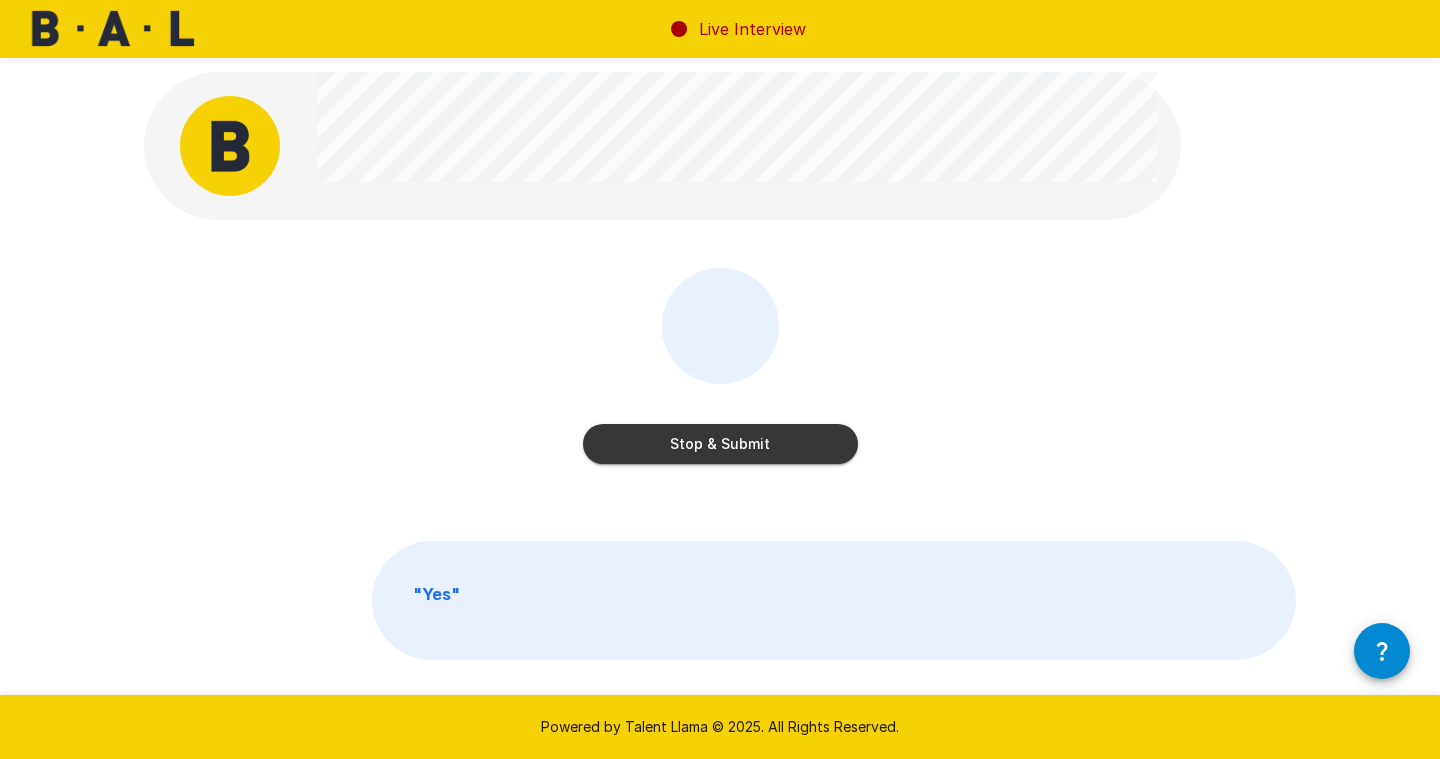 click on "Stop & Submit" at bounding box center (720, 444) 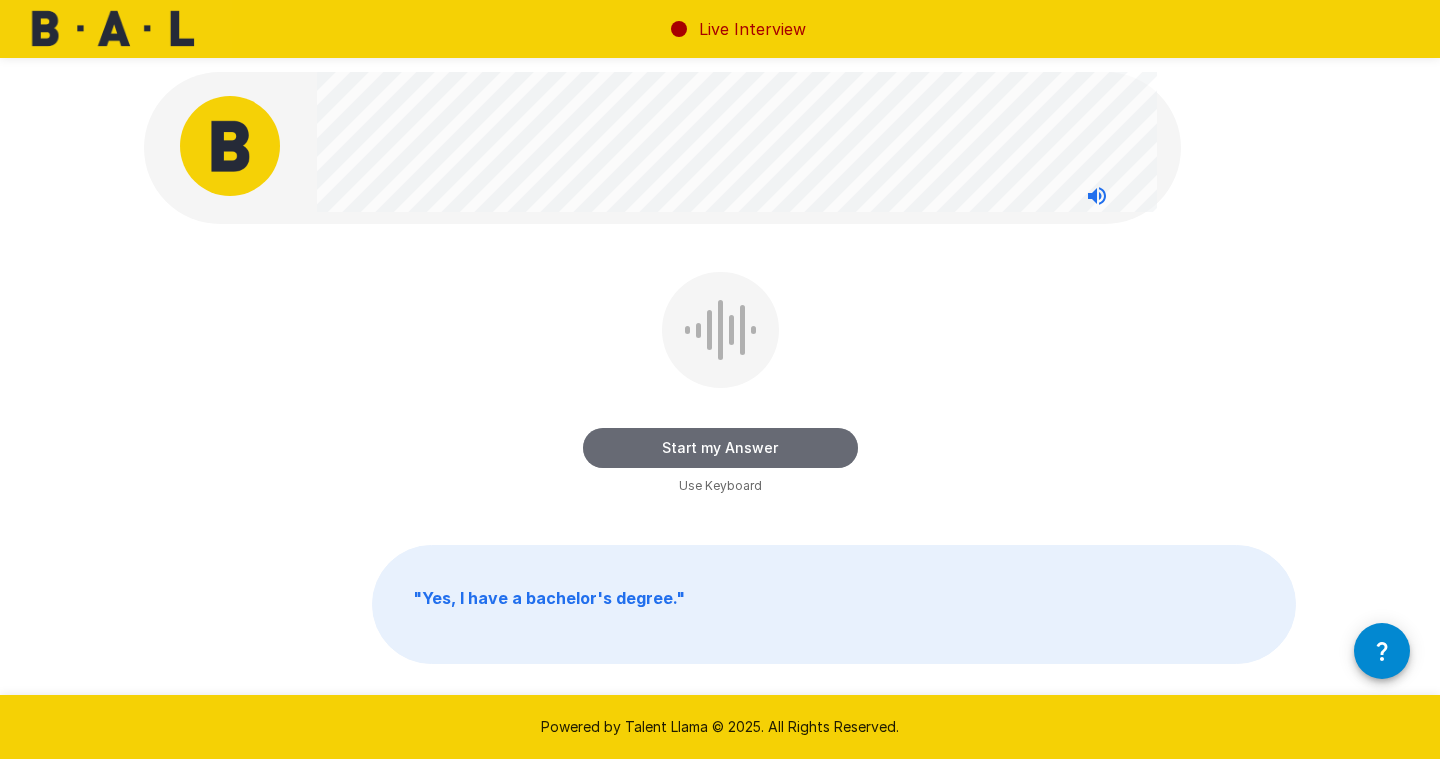 click on "Start my Answer" at bounding box center [720, 448] 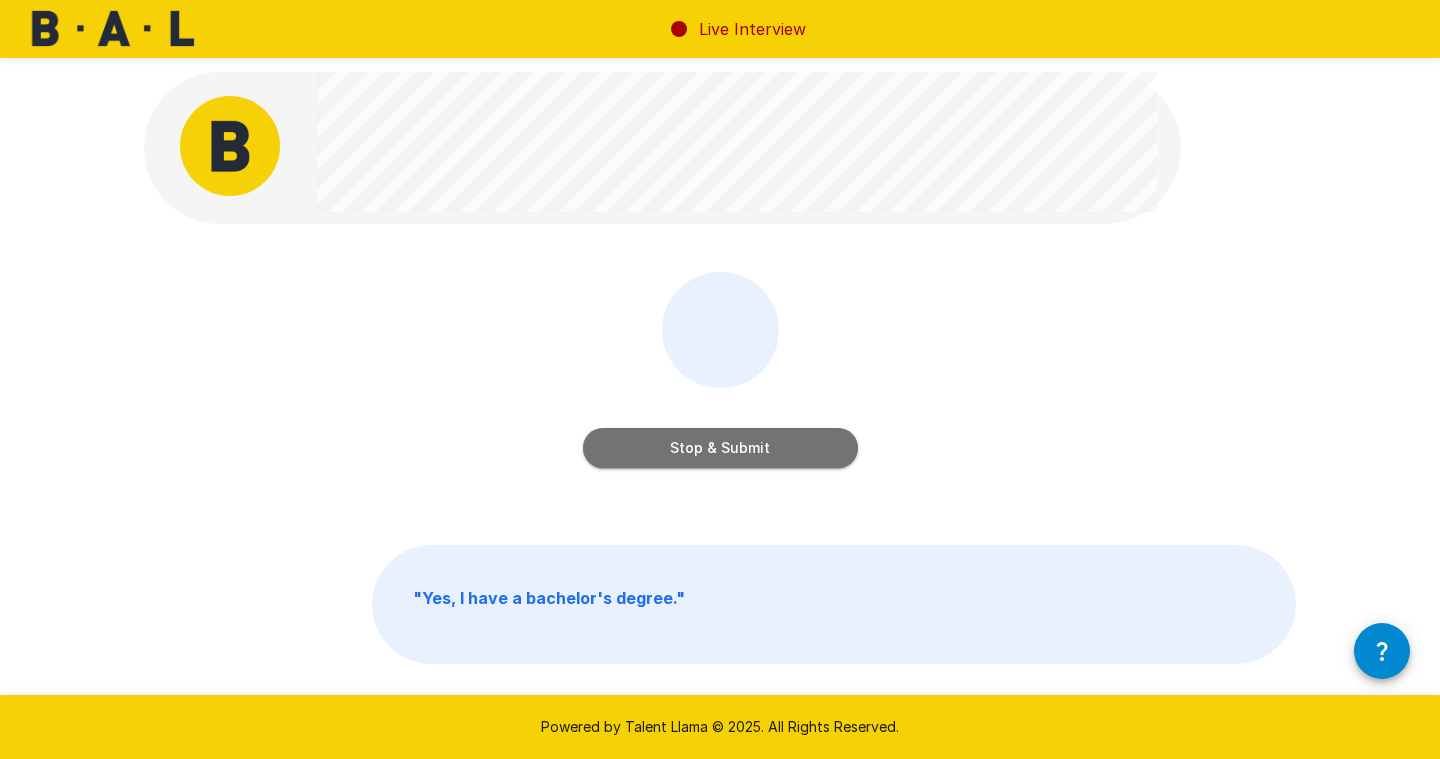 click on "Stop & Submit" at bounding box center (720, 448) 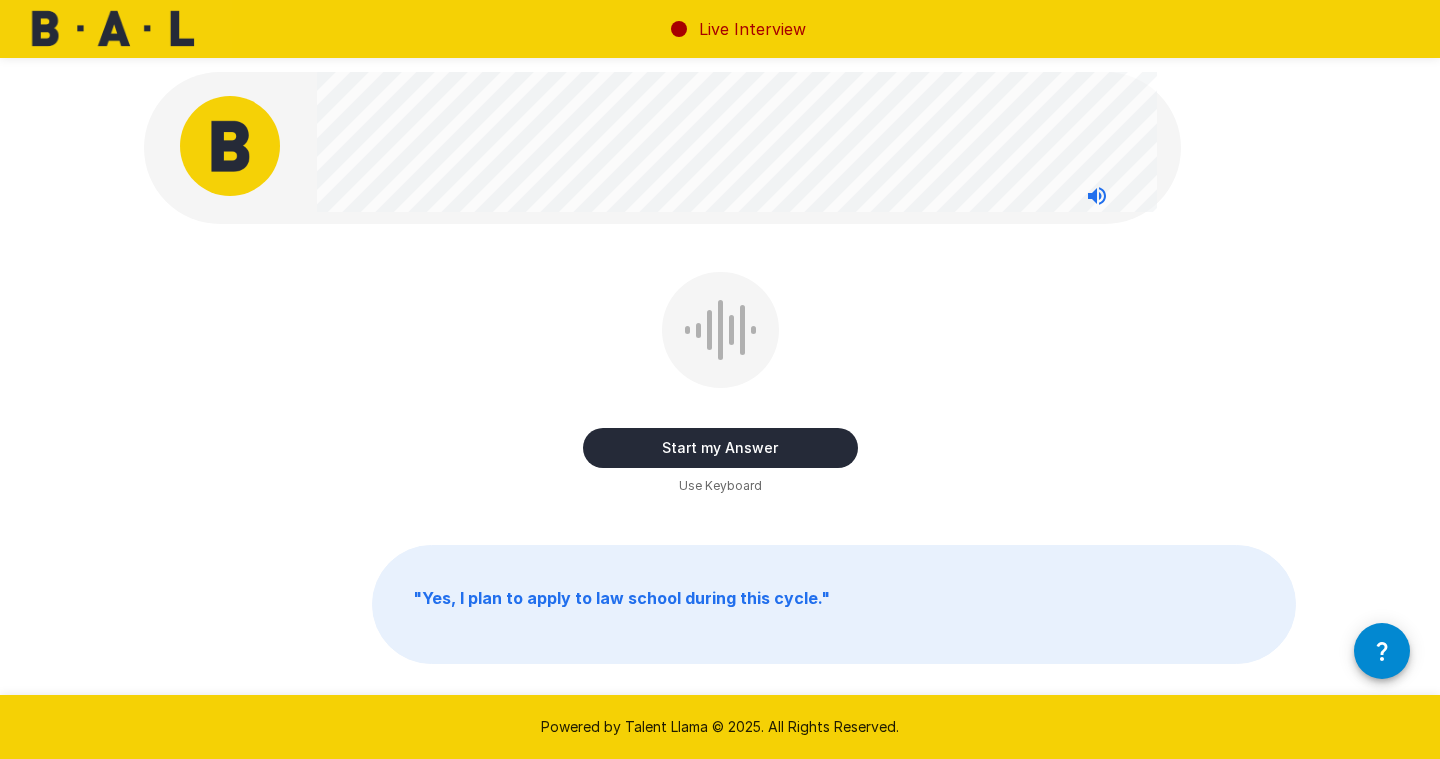 click on "Start my Answer" at bounding box center (720, 448) 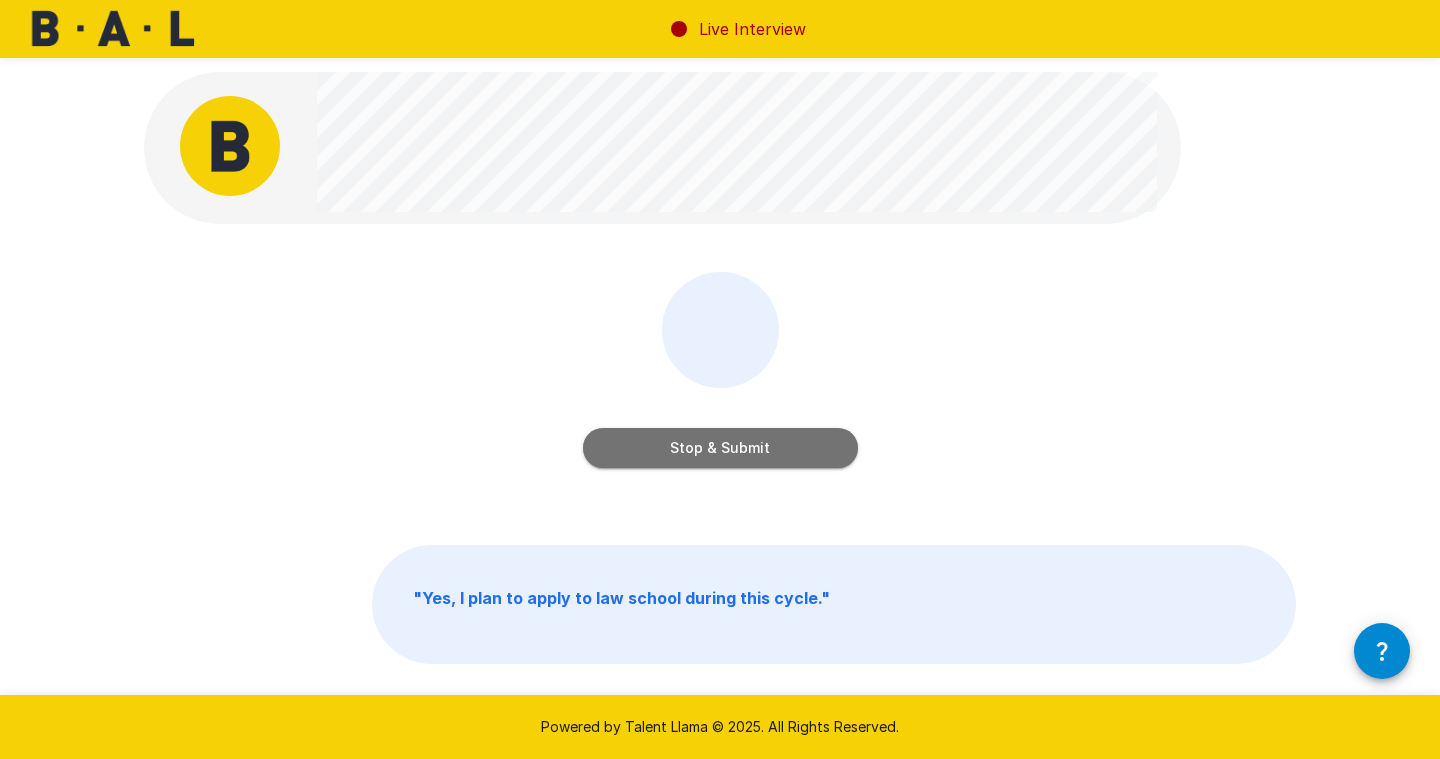 click on "Stop & Submit" at bounding box center (720, 448) 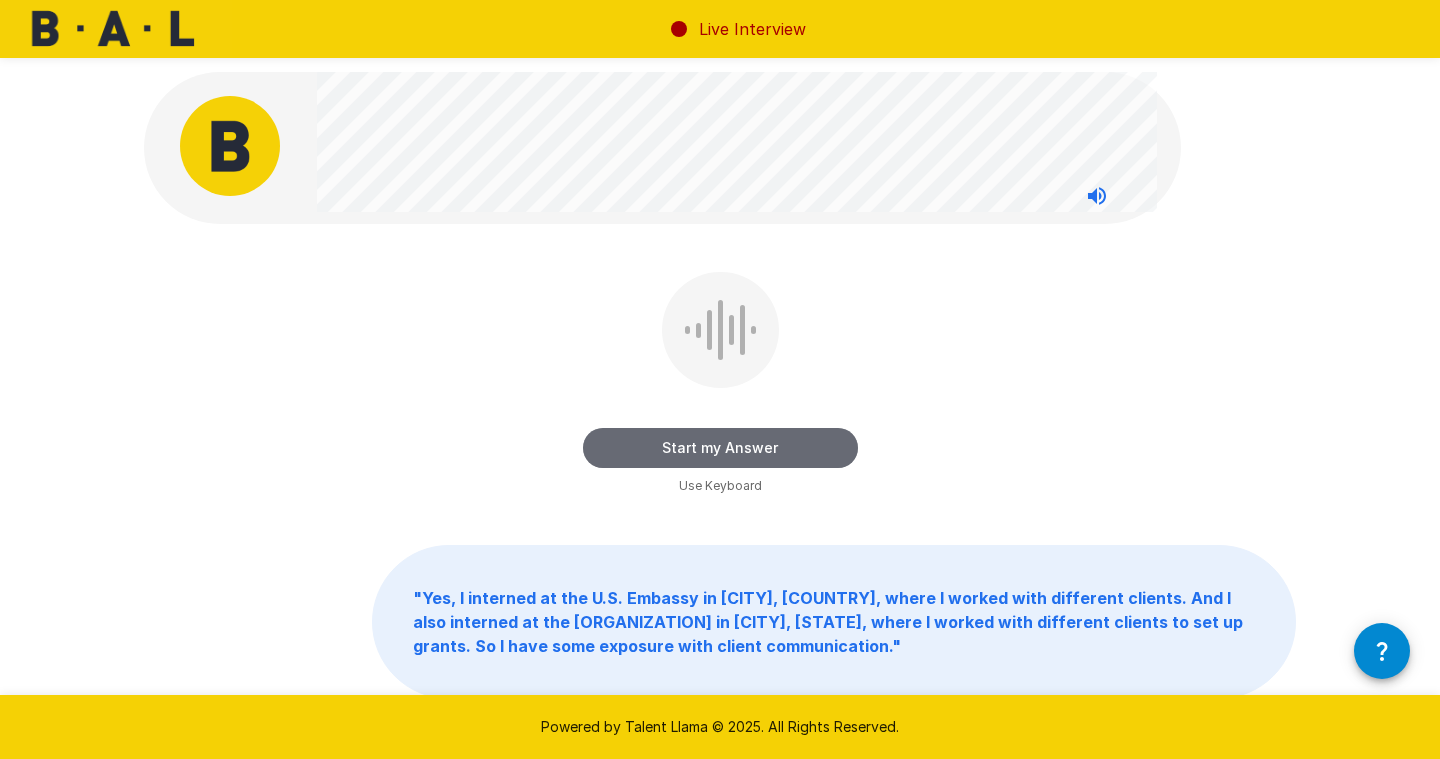 click on "Start my Answer" at bounding box center (720, 448) 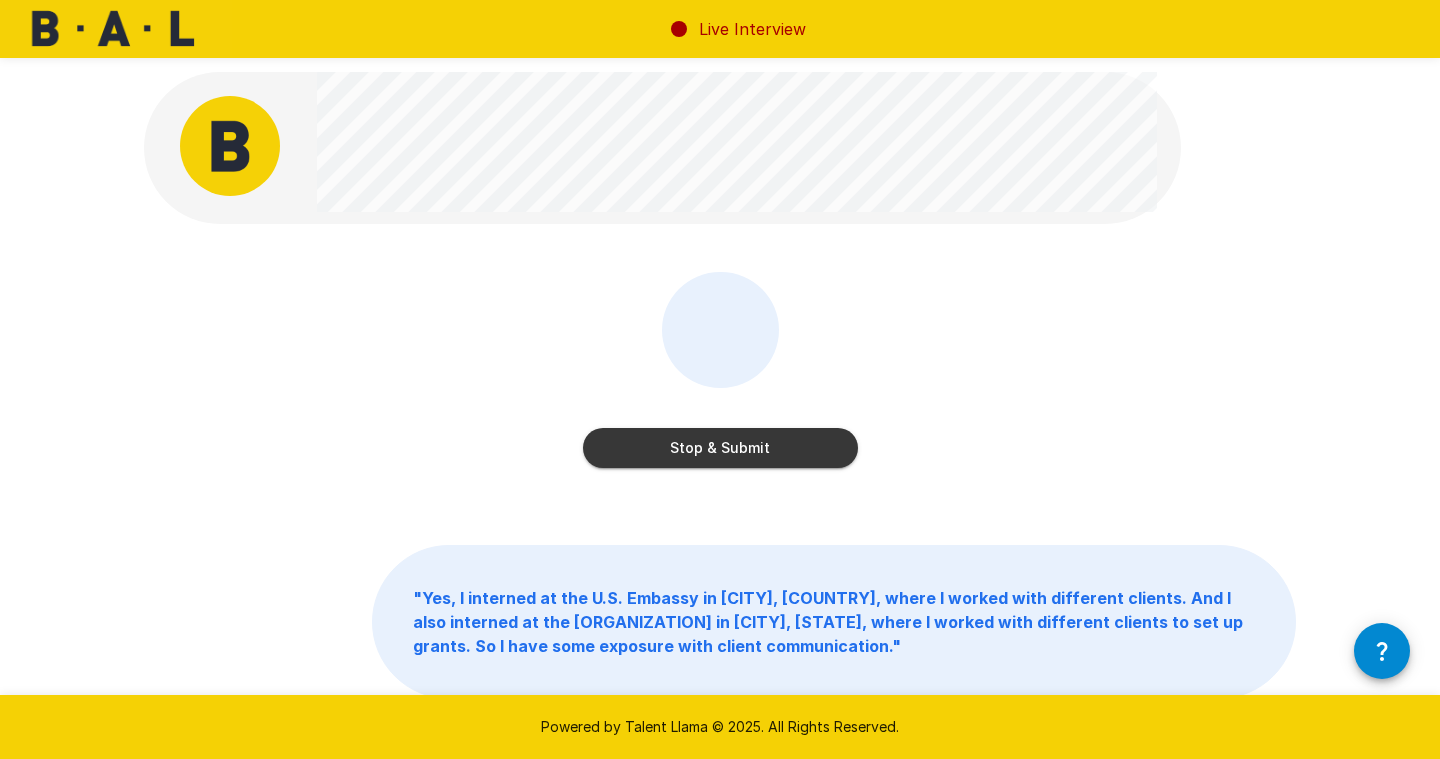 click on "Stop & Submit" at bounding box center [720, 448] 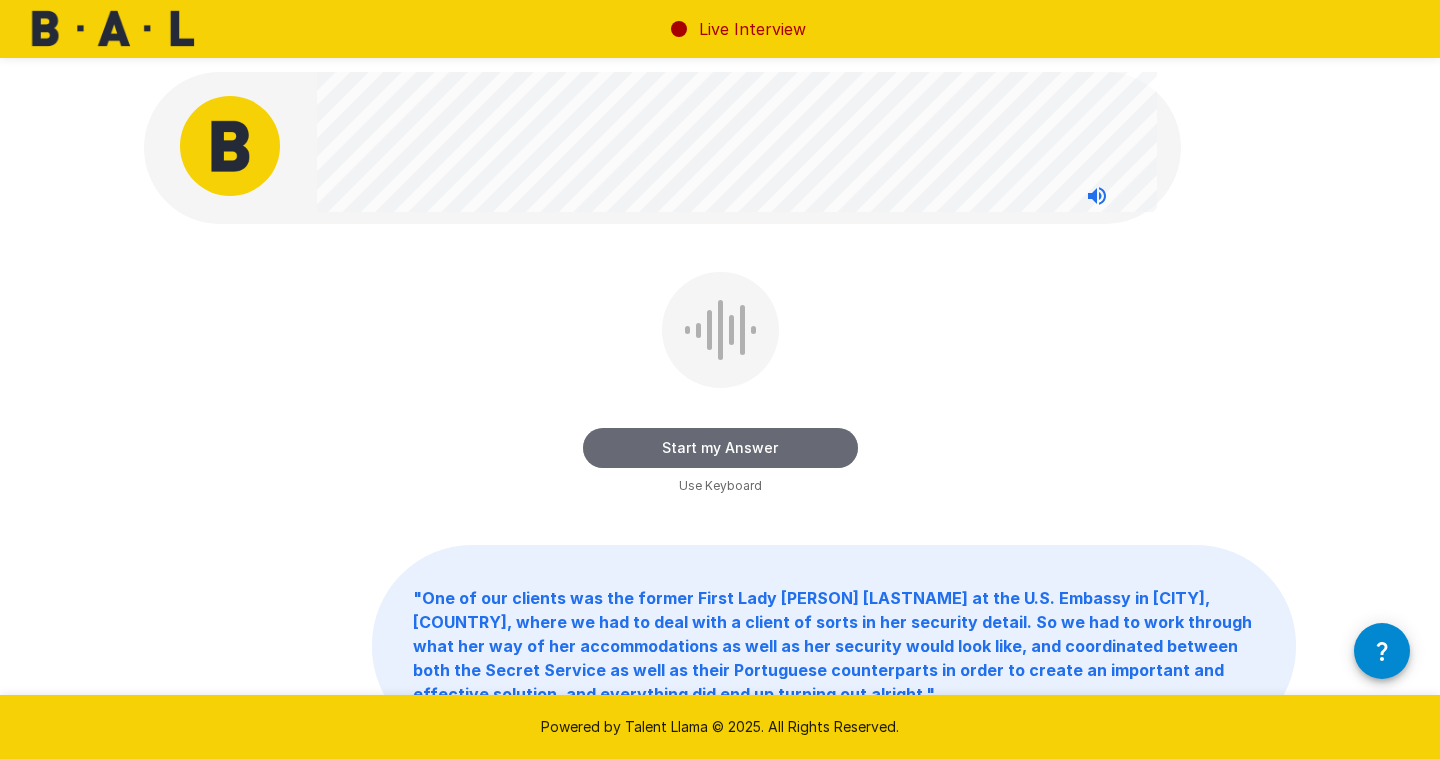click on "Start my Answer" at bounding box center (720, 448) 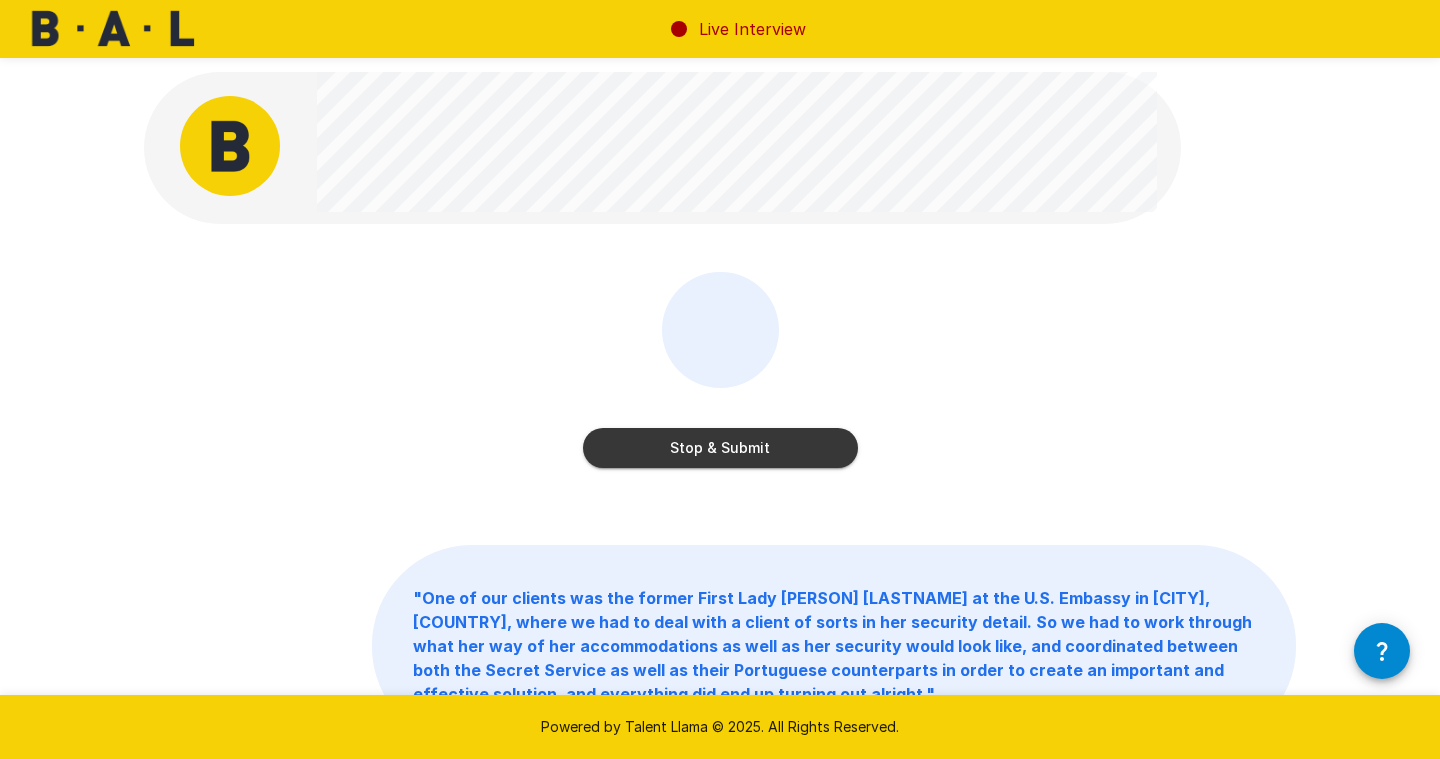 click on "Stop & Submit" at bounding box center [720, 448] 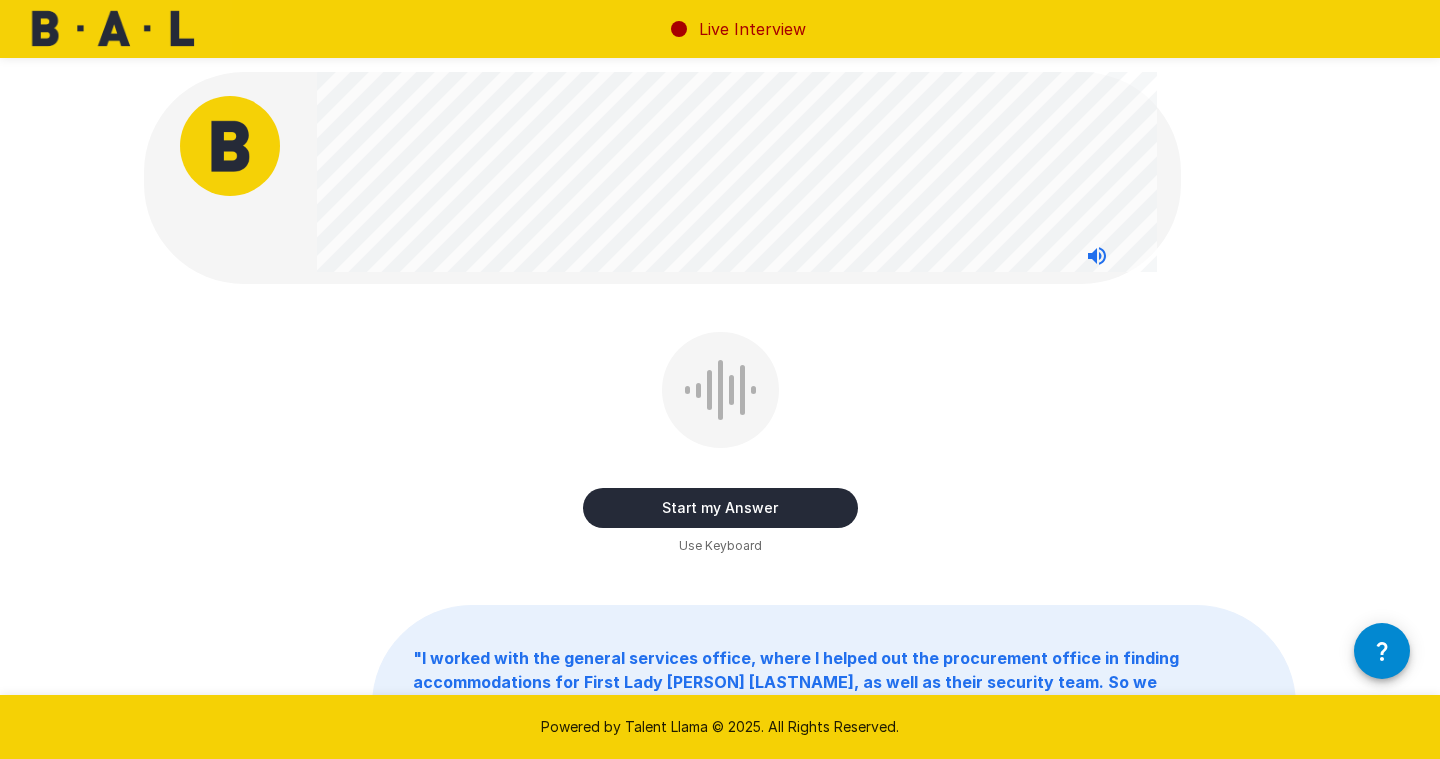 click on "Start my Answer" at bounding box center (720, 508) 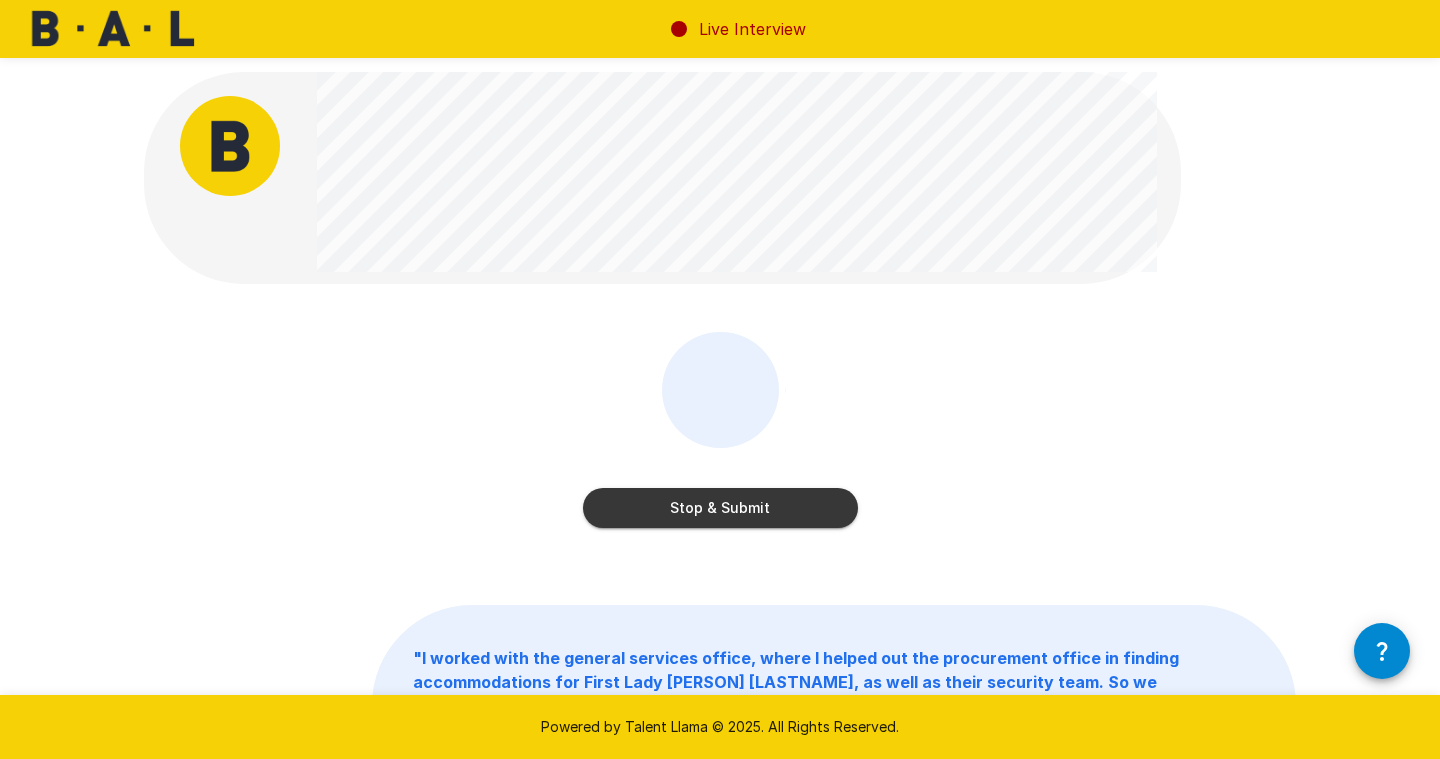 click on "Stop & Submit" at bounding box center [720, 508] 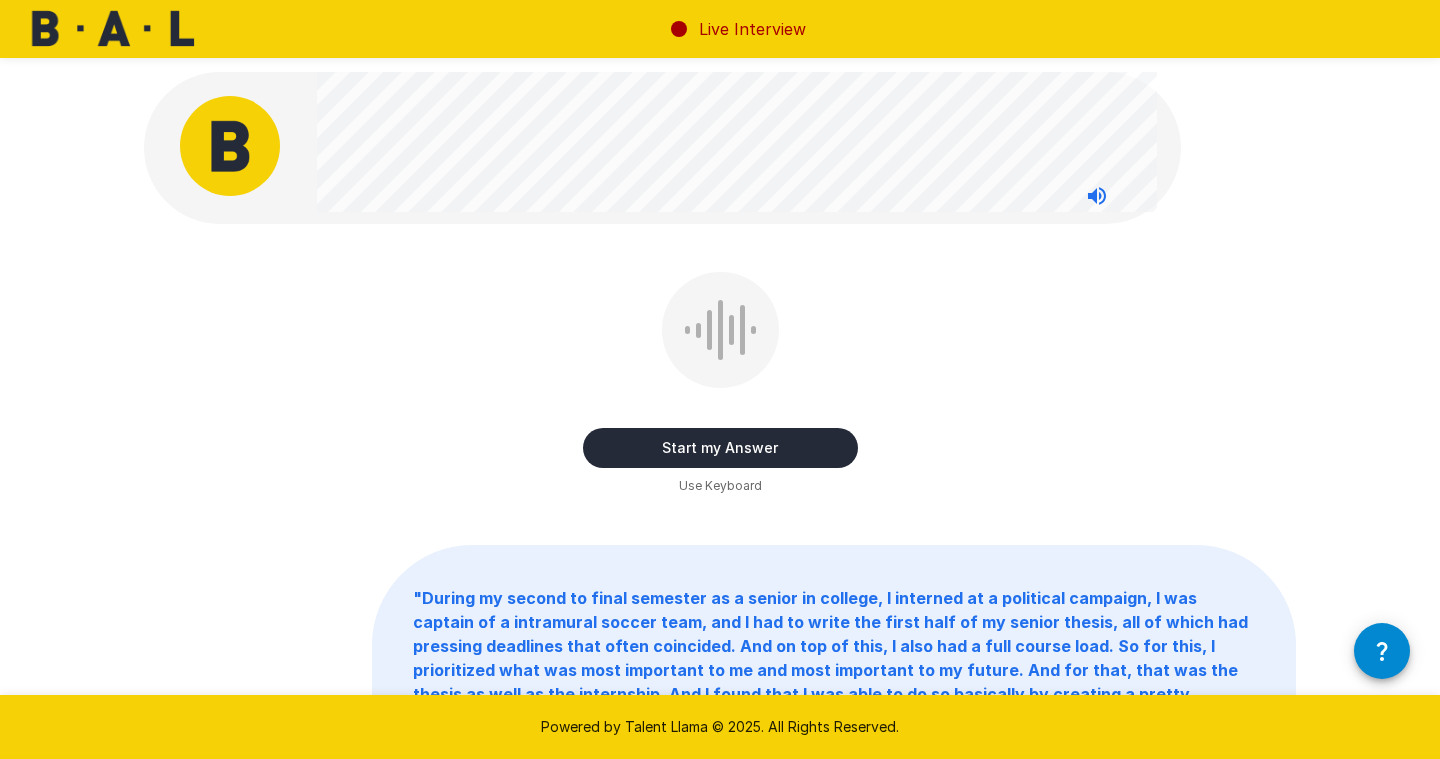 click on "Start my Answer" at bounding box center [720, 448] 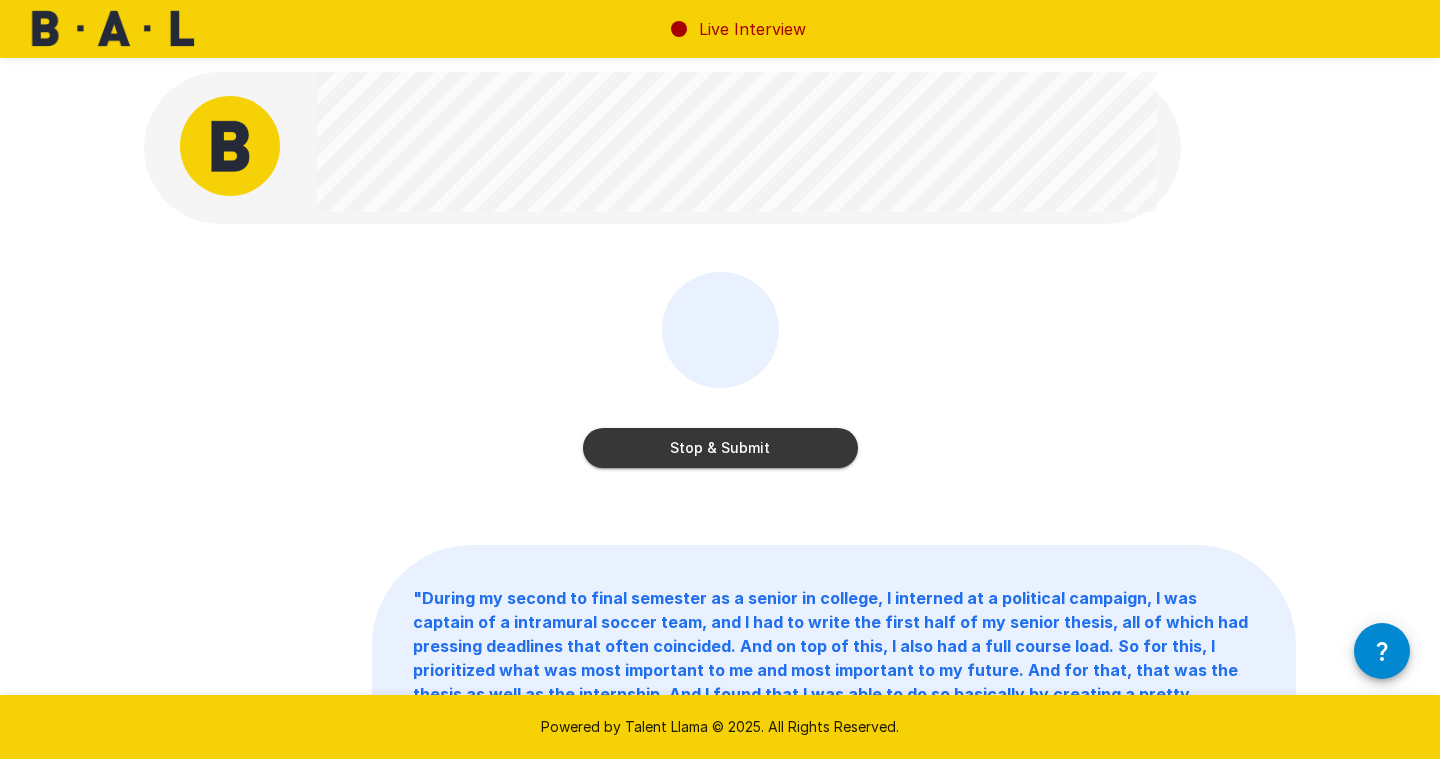click on "Stop & Submit" at bounding box center (720, 448) 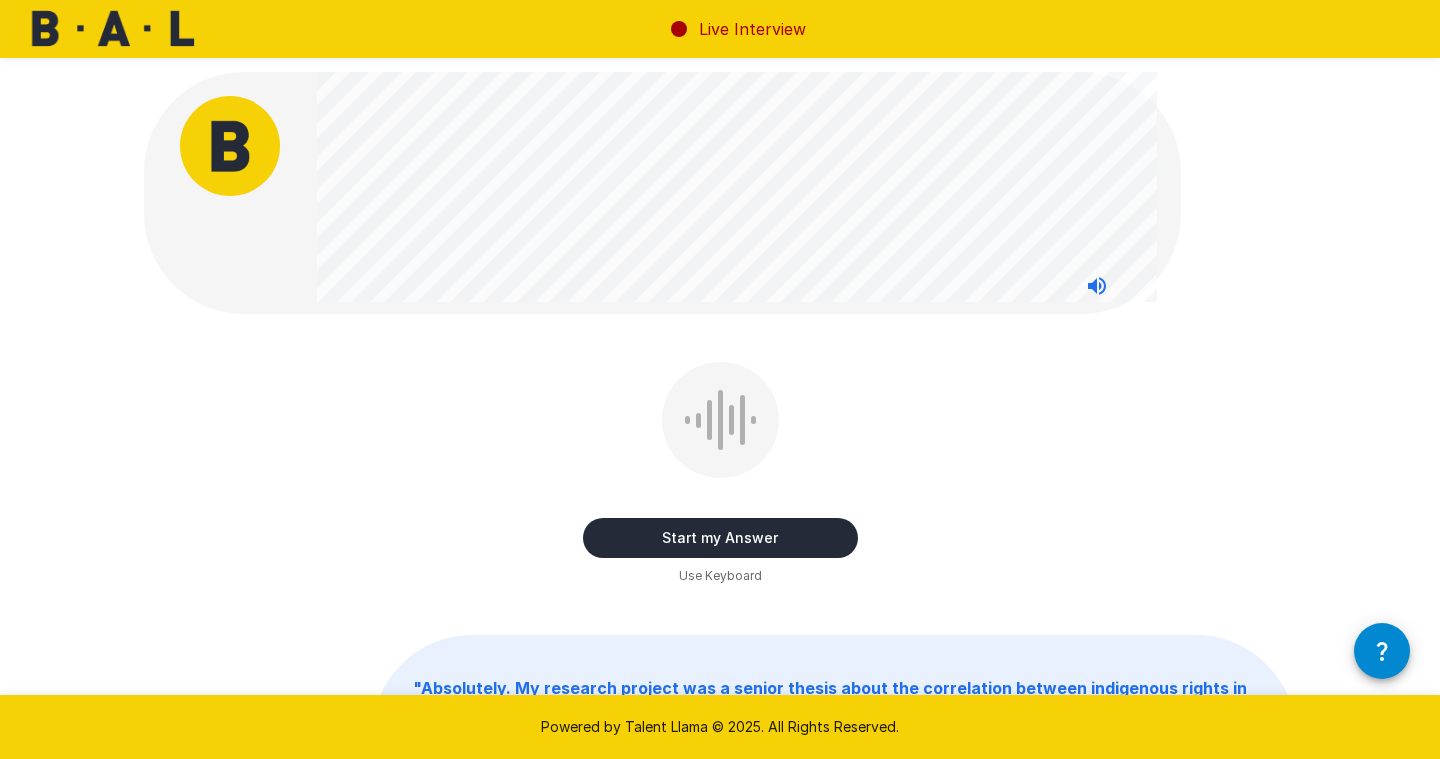 click on "Start my Answer" at bounding box center [720, 538] 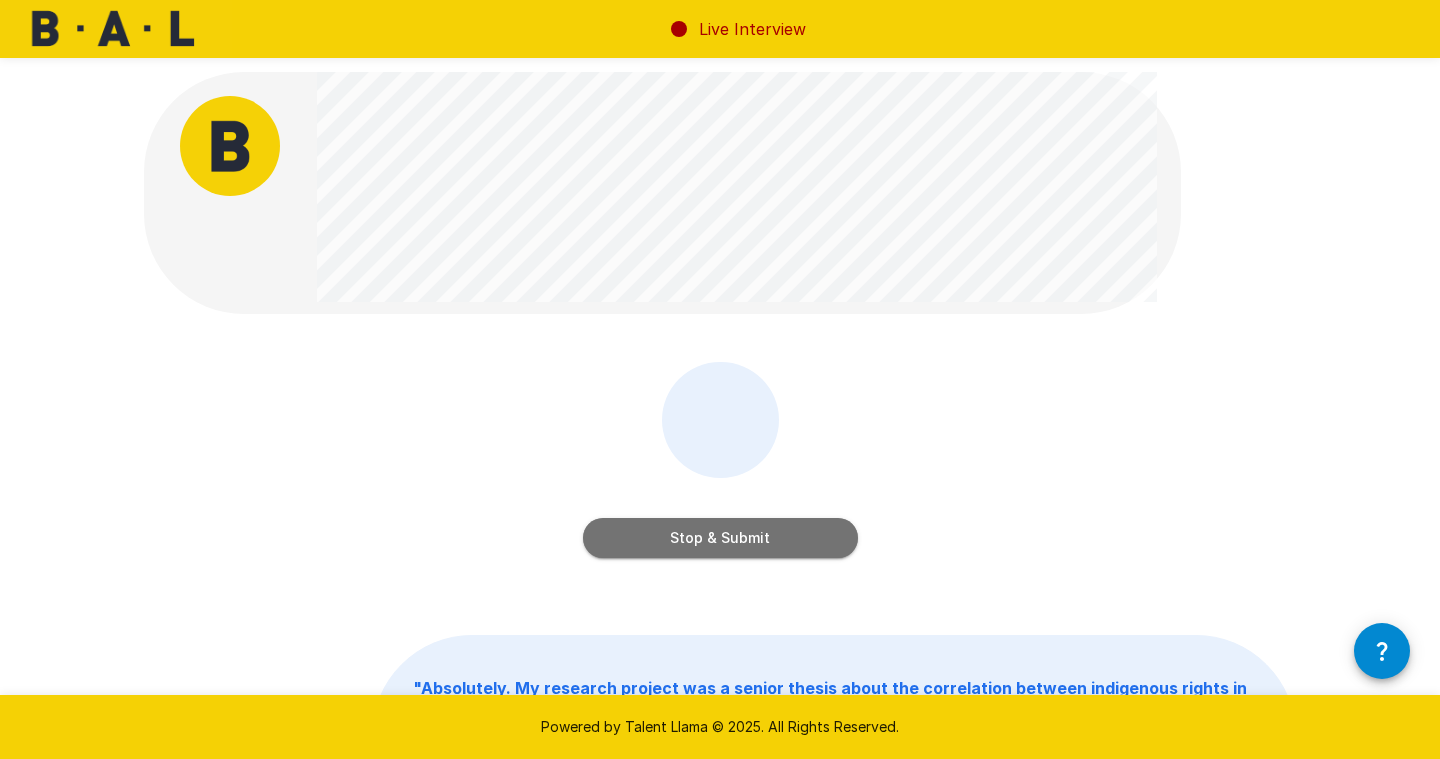 click on "Stop & Submit" at bounding box center (720, 538) 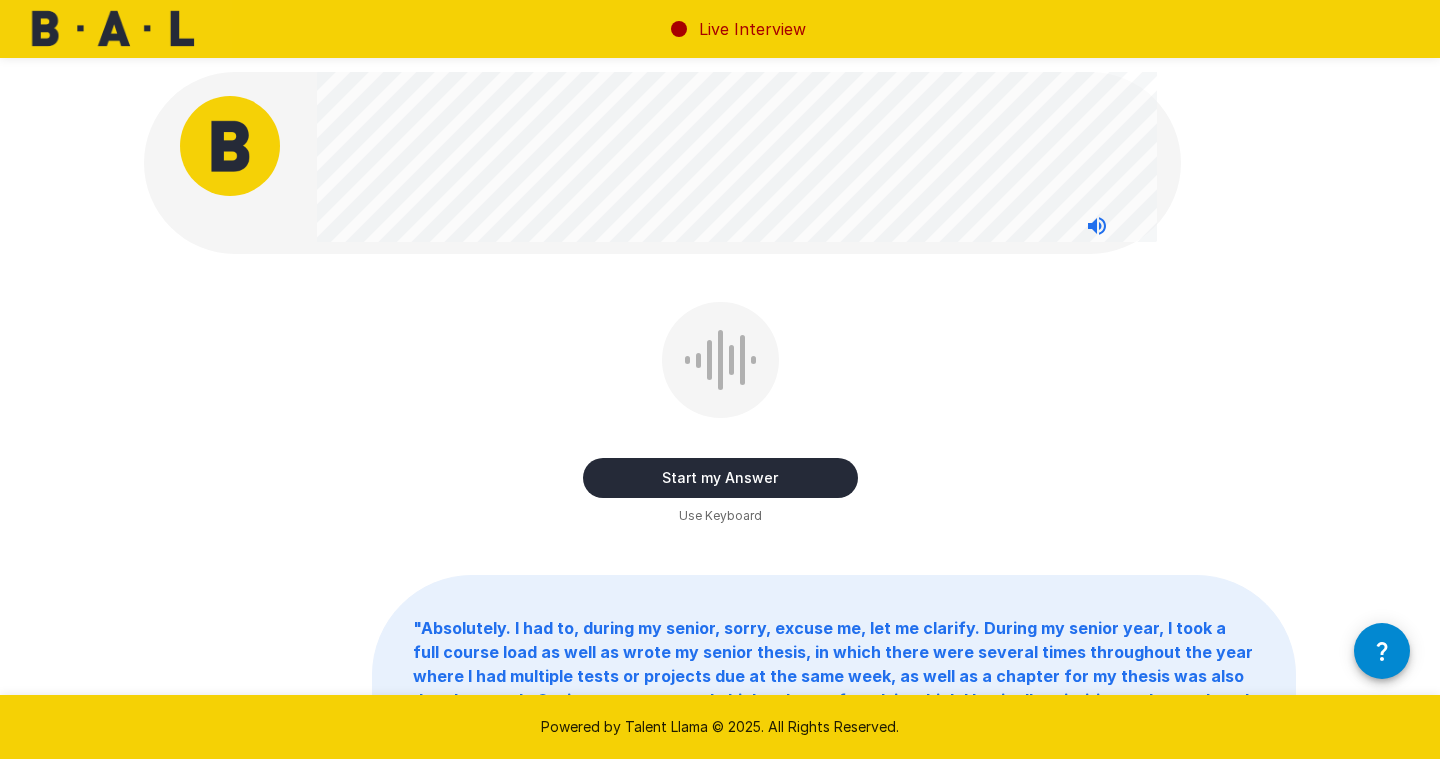 click on "Start my Answer" at bounding box center [720, 478] 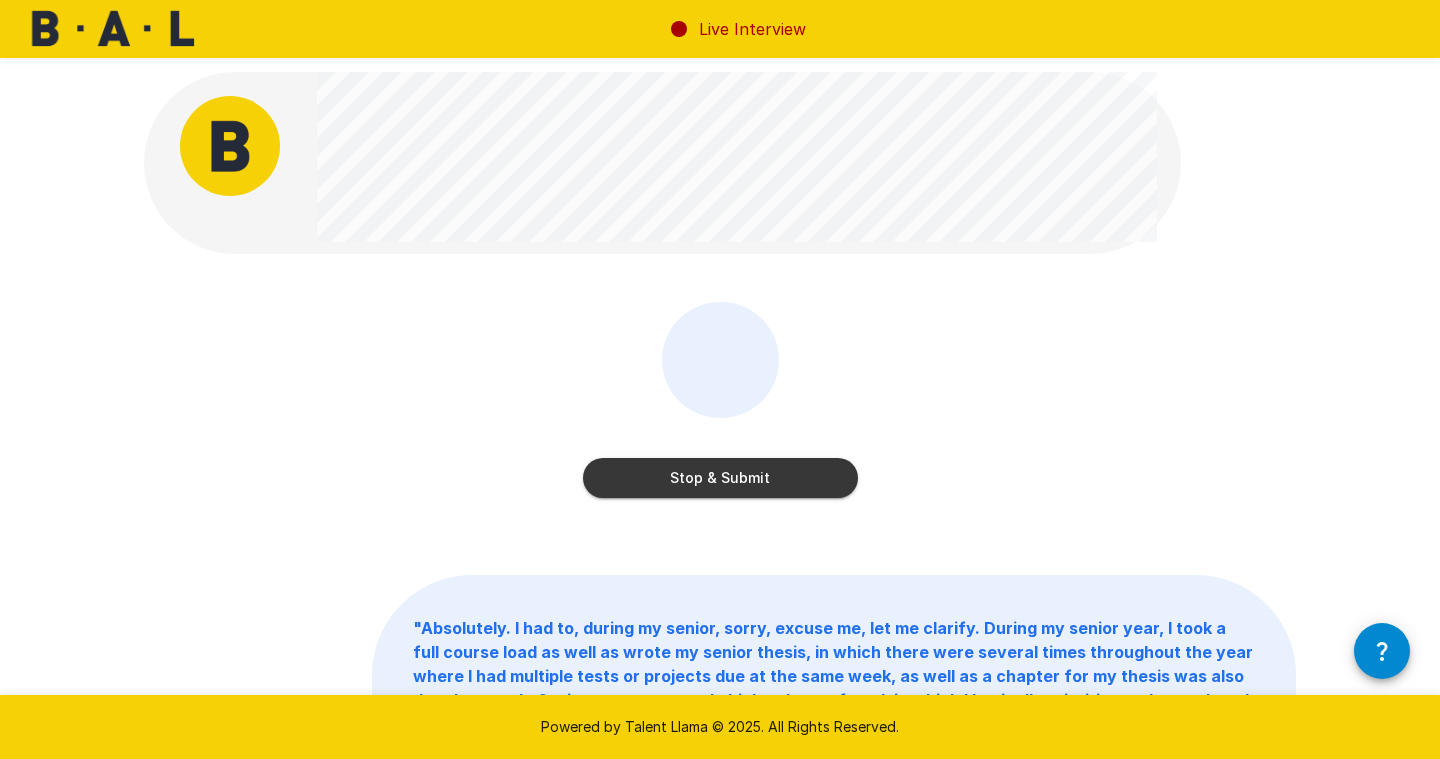 click on "Stop & Submit" at bounding box center (720, 478) 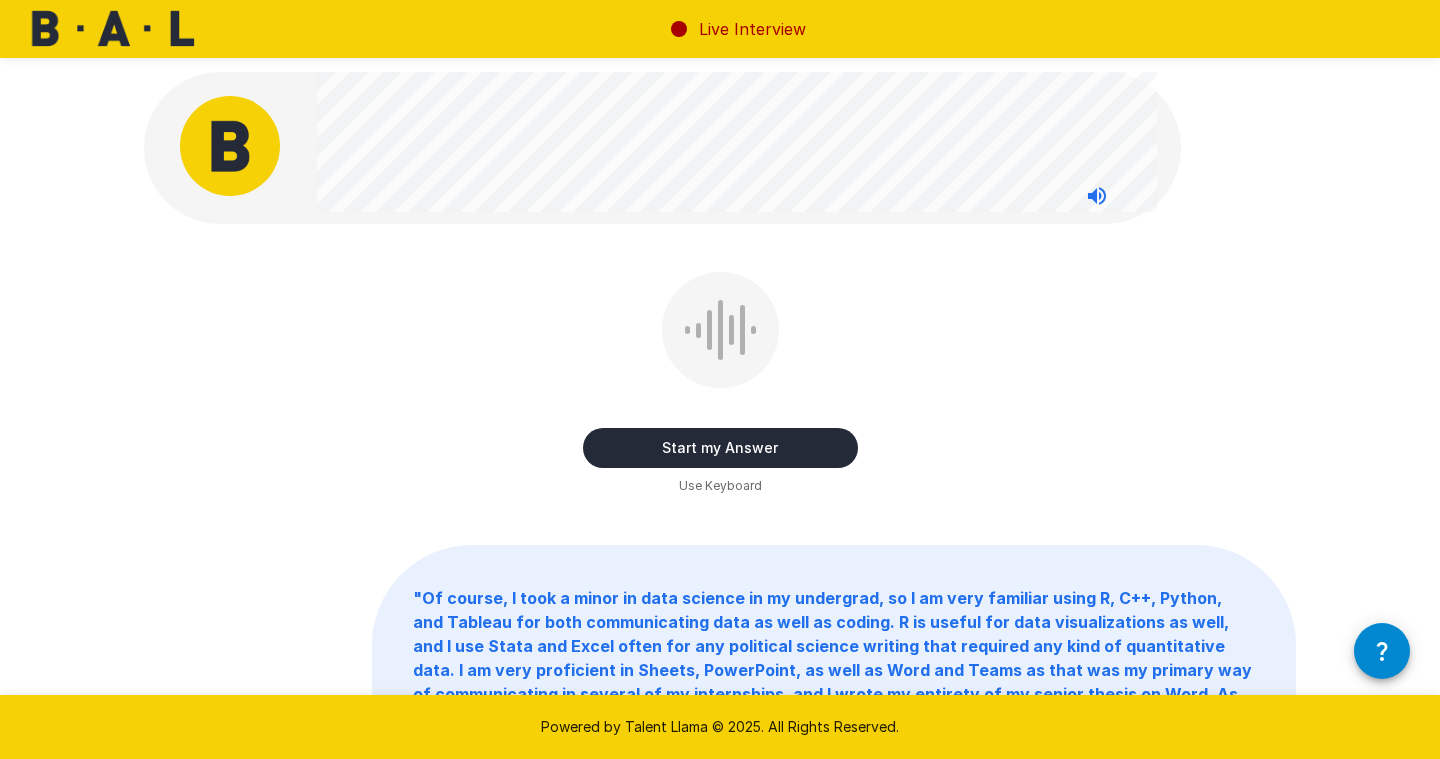 click on "Start my Answer" at bounding box center [720, 448] 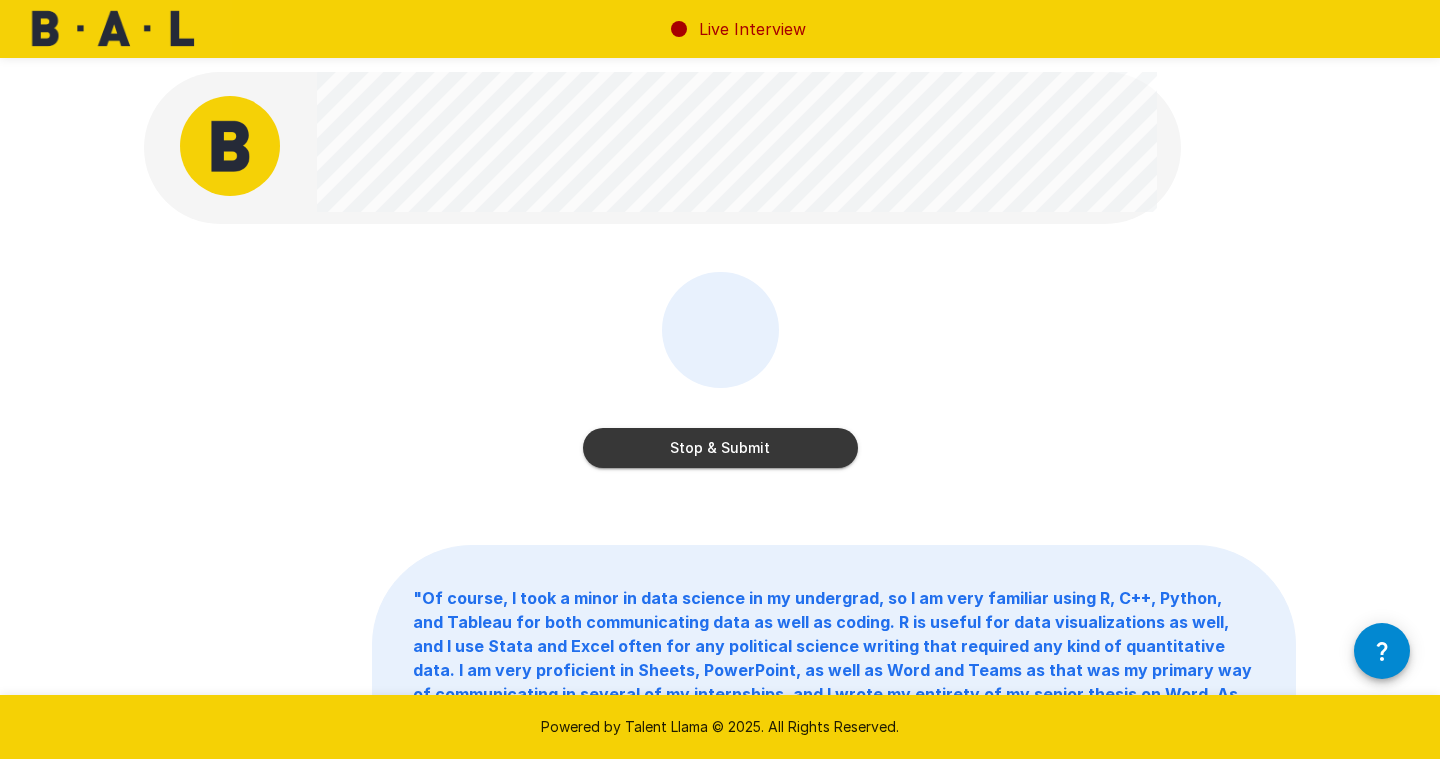 click on "Stop & Submit" at bounding box center (720, 448) 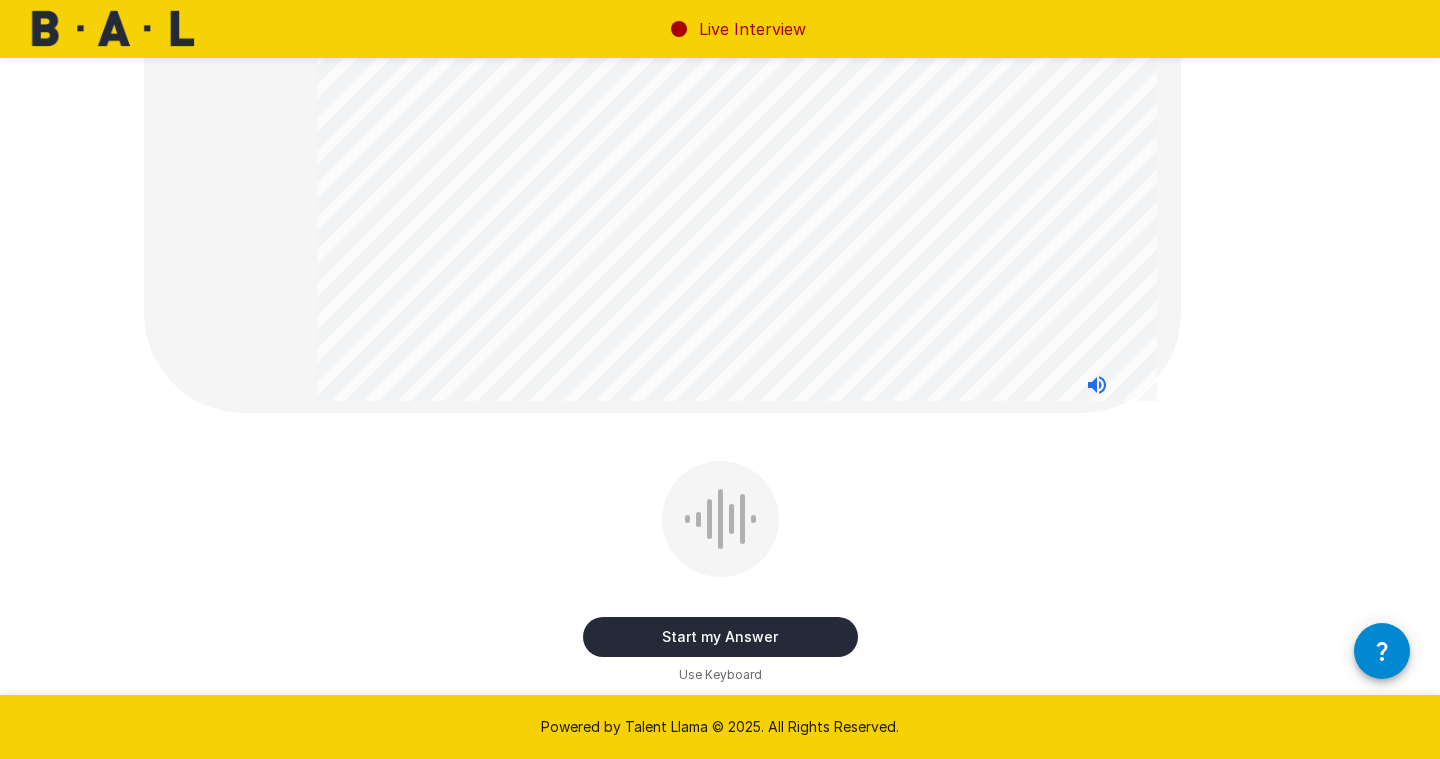 scroll, scrollTop: 177, scrollLeft: 0, axis: vertical 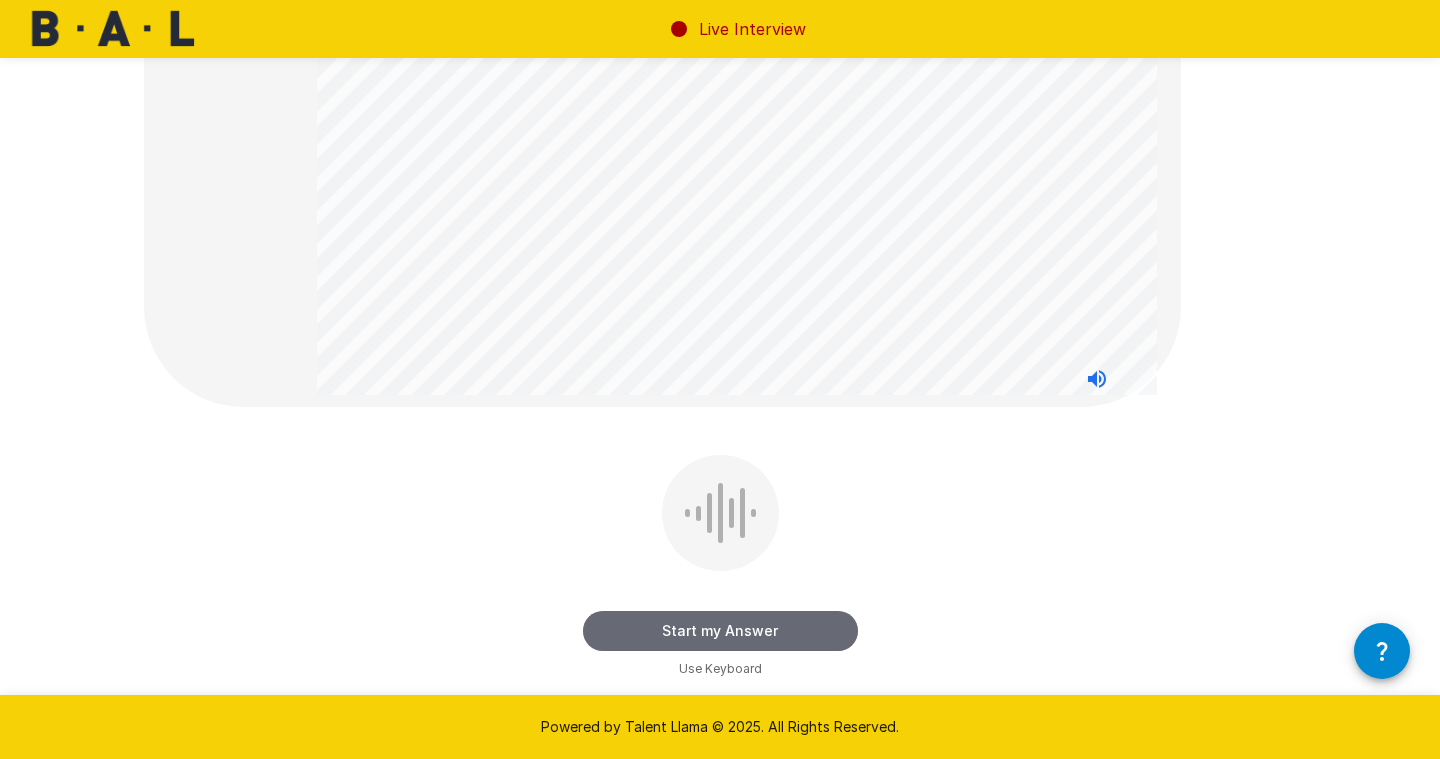 click on "Start my Answer" at bounding box center [720, 631] 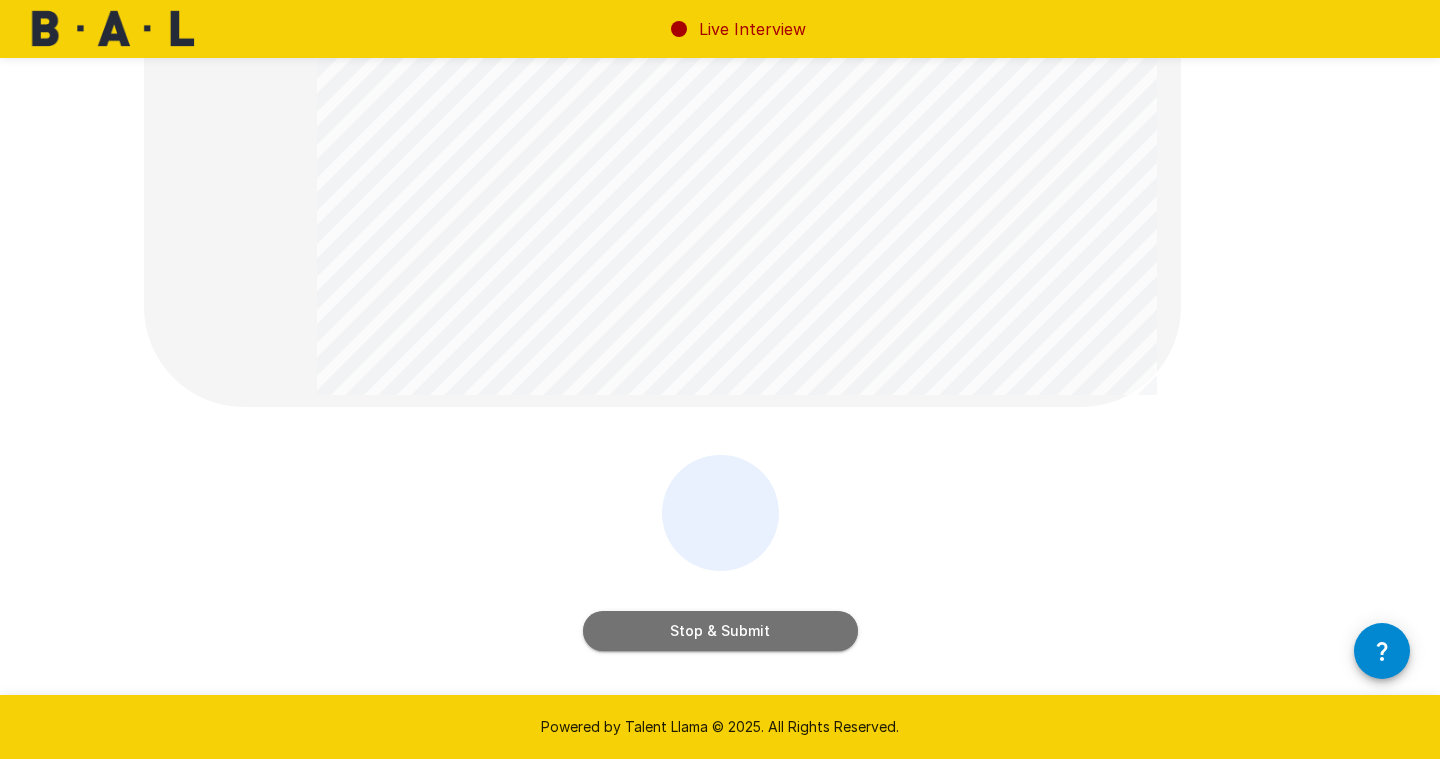 click on "Stop & Submit" at bounding box center (720, 631) 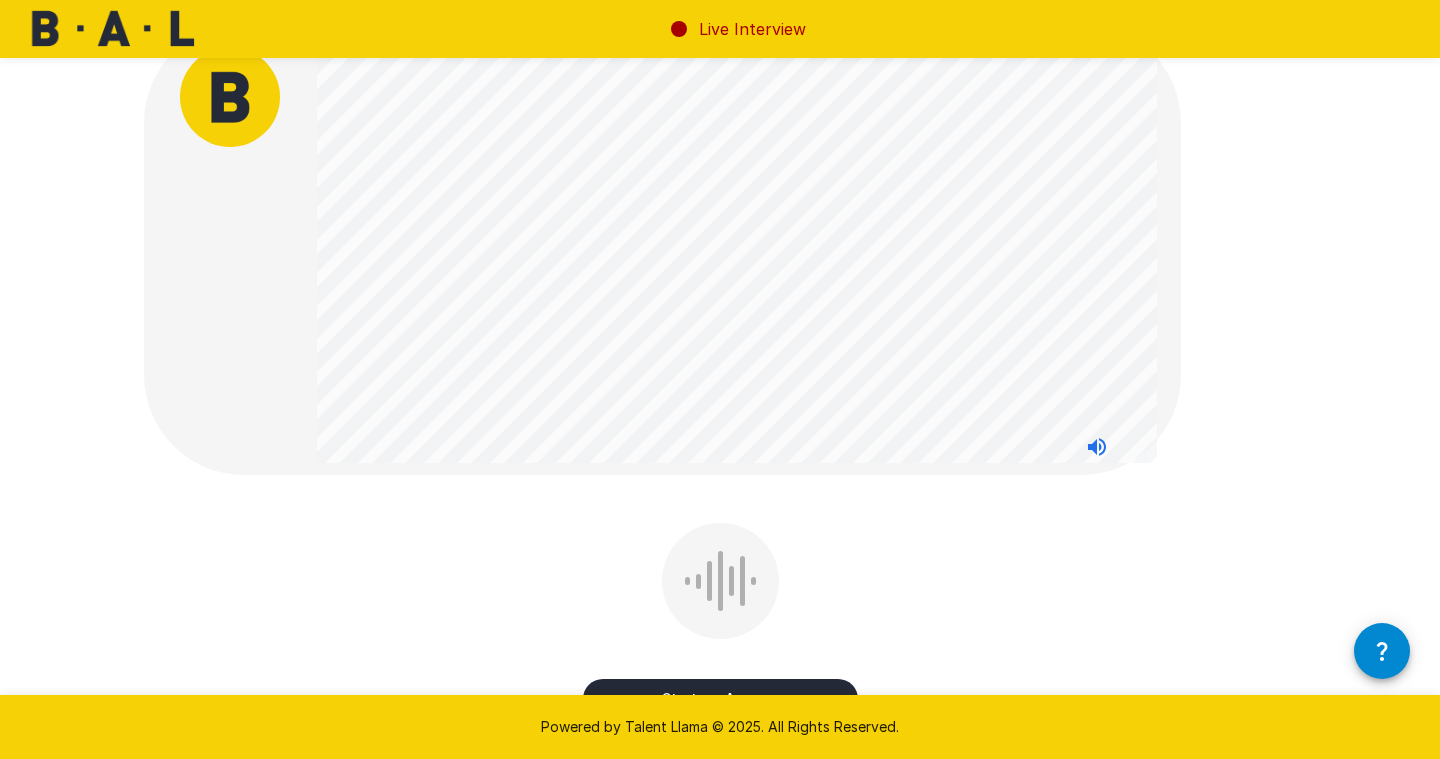 scroll, scrollTop: 5, scrollLeft: 0, axis: vertical 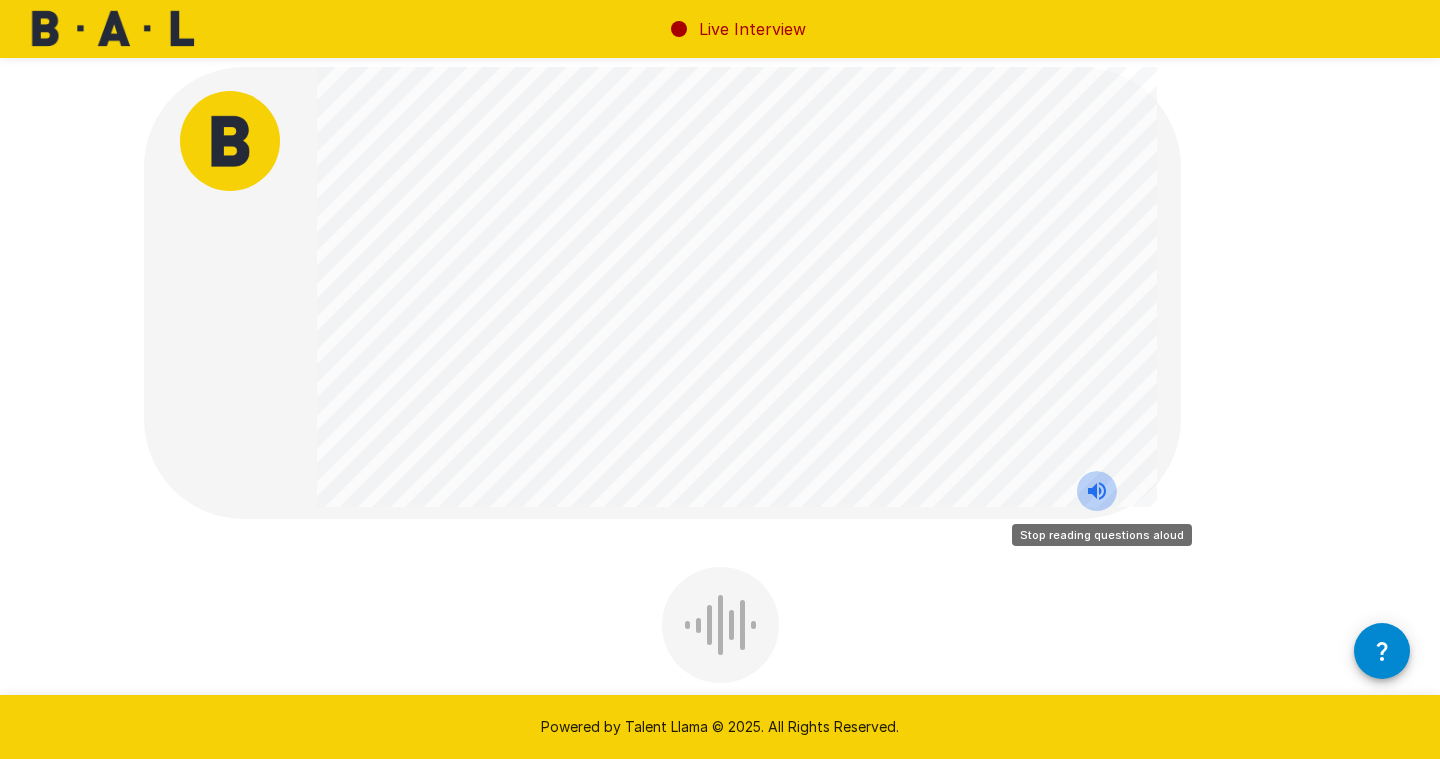 click 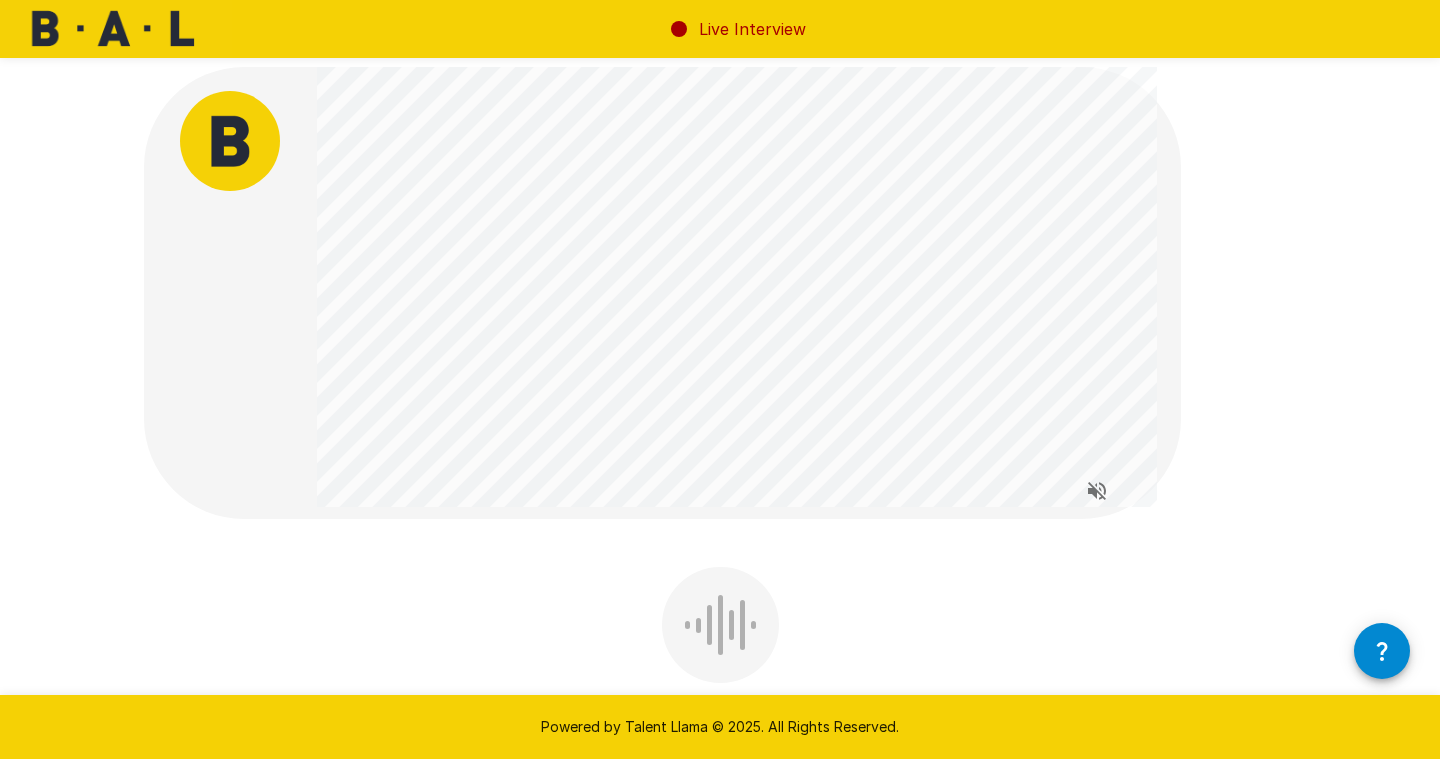 scroll, scrollTop: 102, scrollLeft: 0, axis: vertical 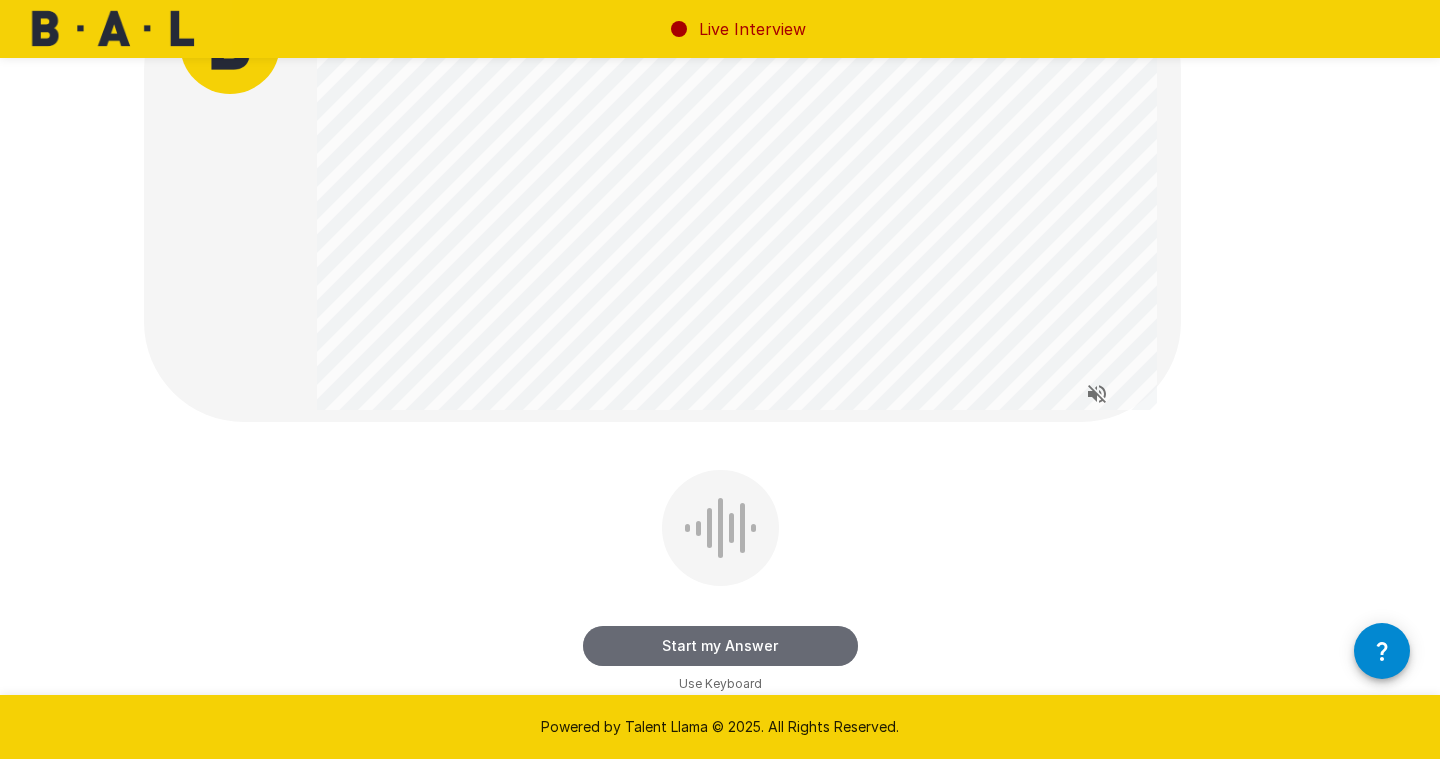click on "Start my Answer" at bounding box center [720, 646] 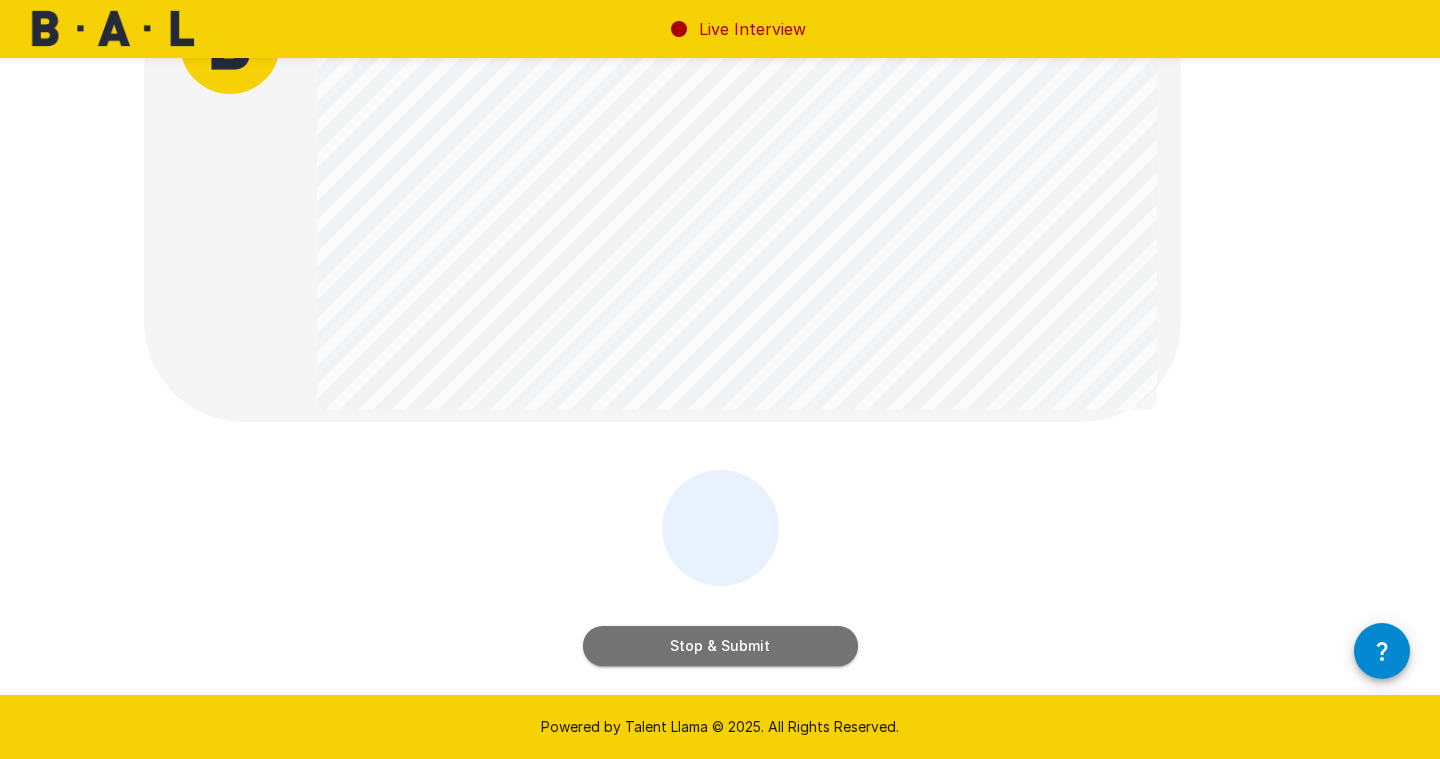 click on "Stop & Submit" at bounding box center (720, 646) 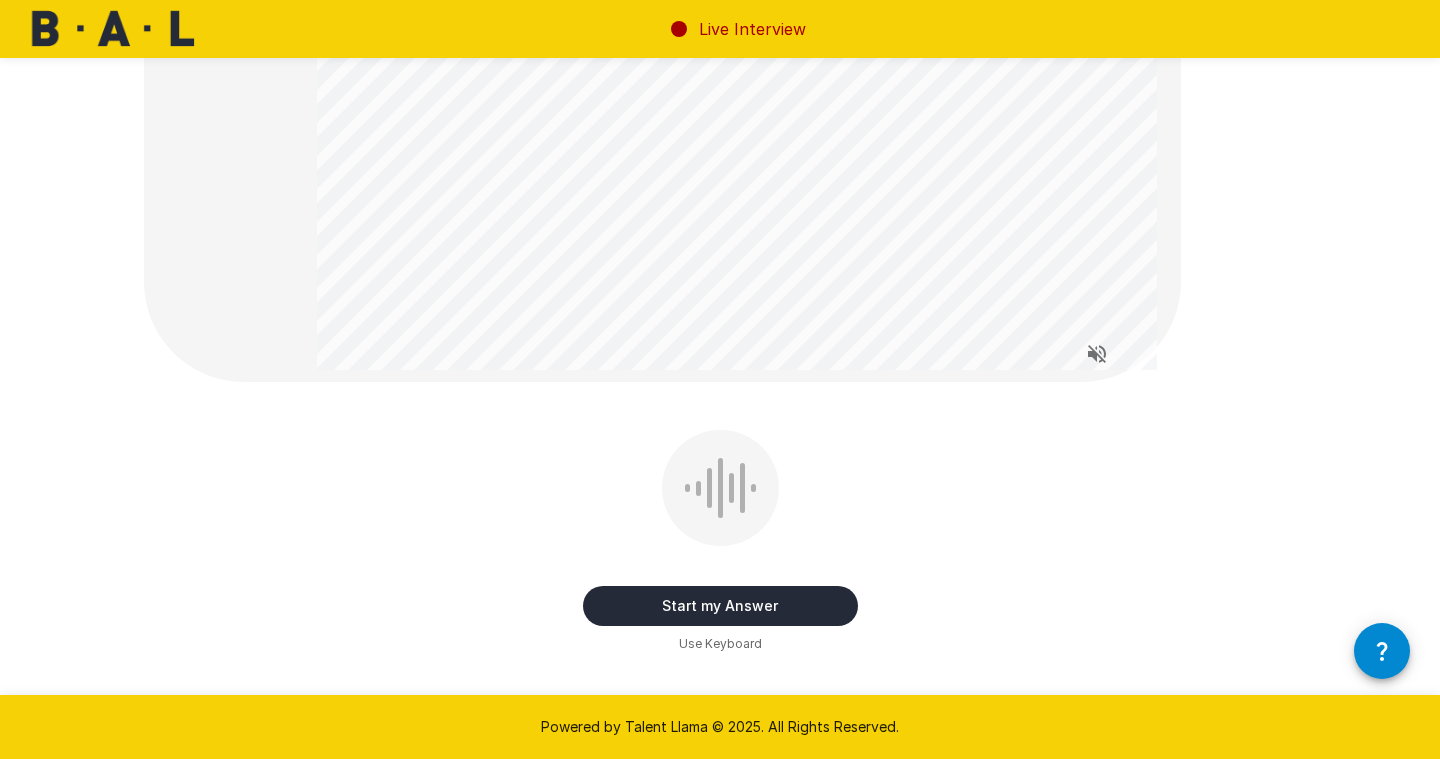 scroll, scrollTop: 234, scrollLeft: 0, axis: vertical 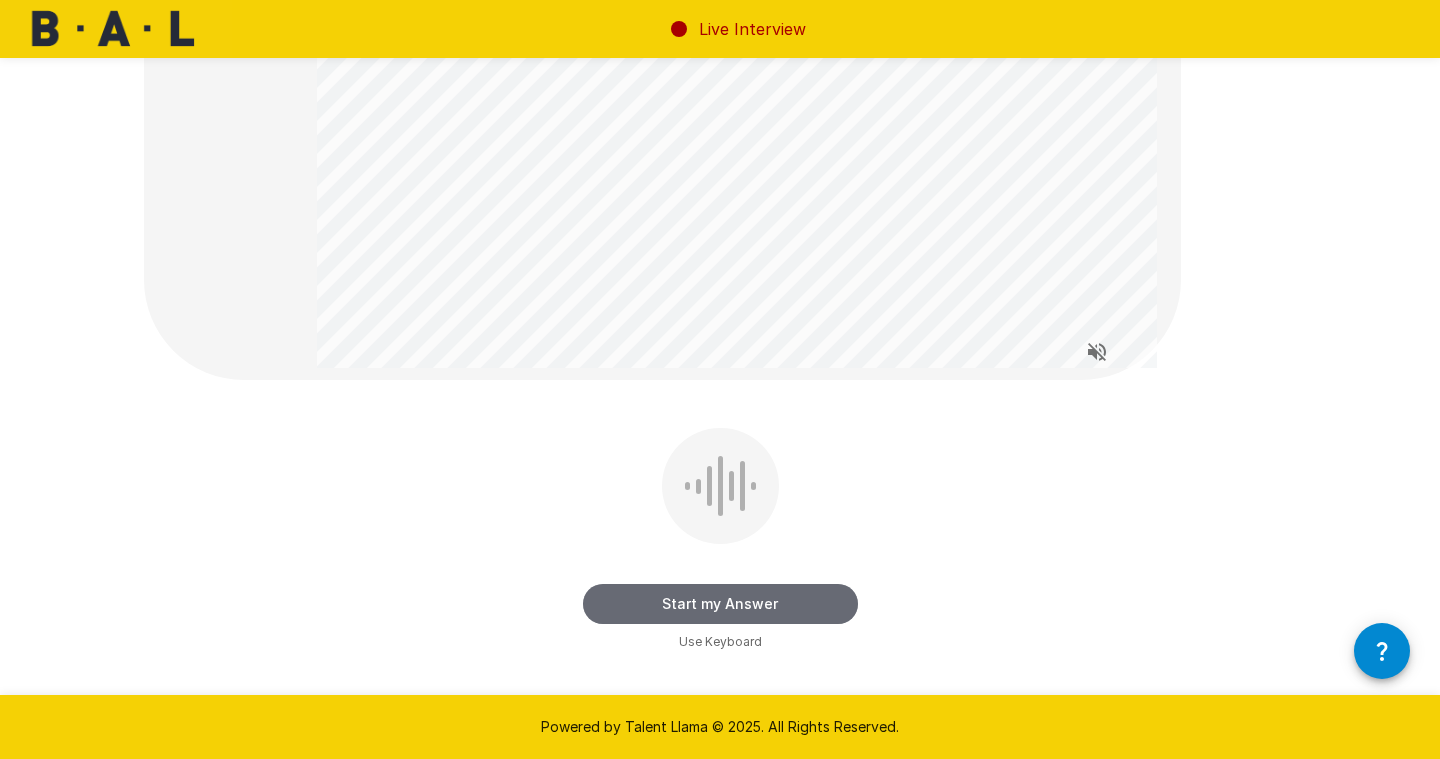 click on "Start my Answer" at bounding box center (720, 604) 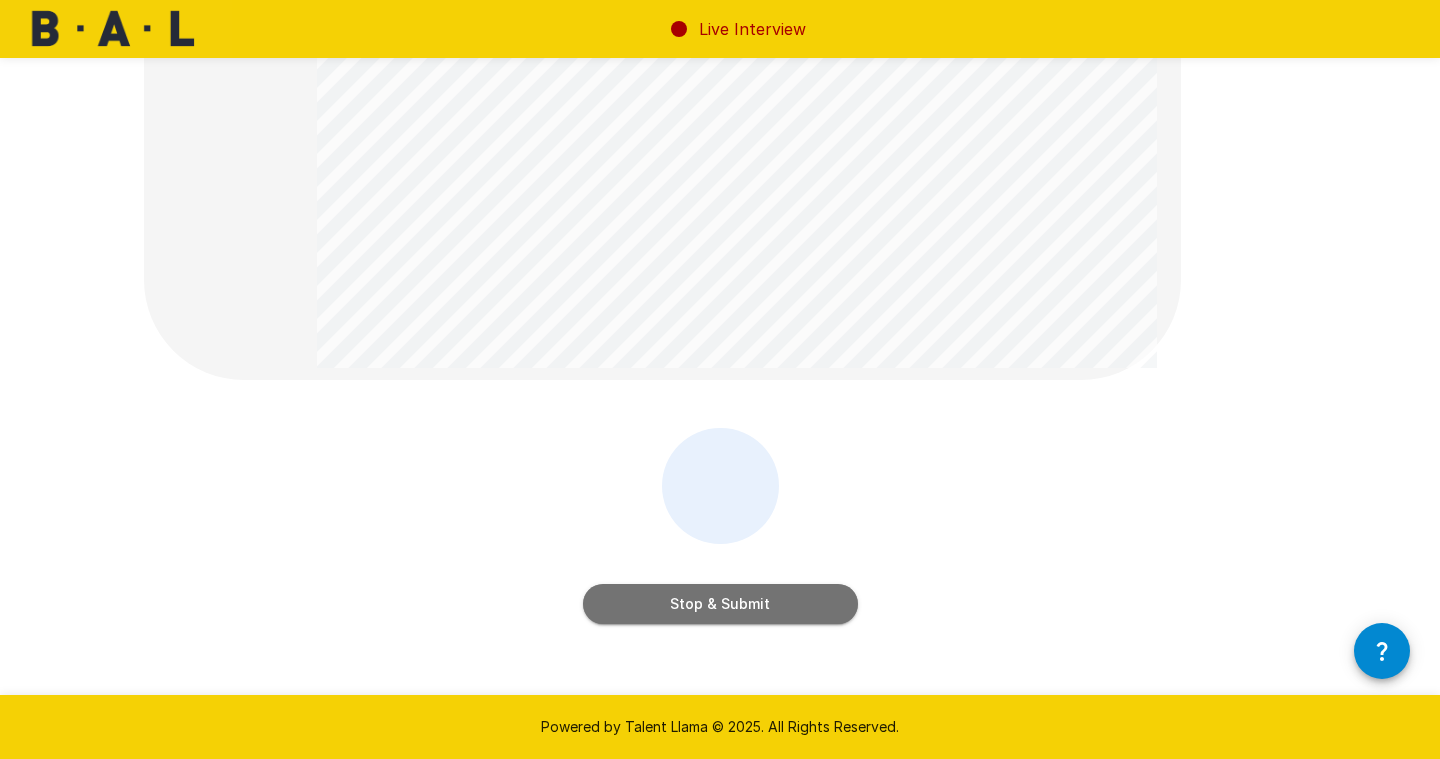 click on "Stop & Submit" at bounding box center (720, 604) 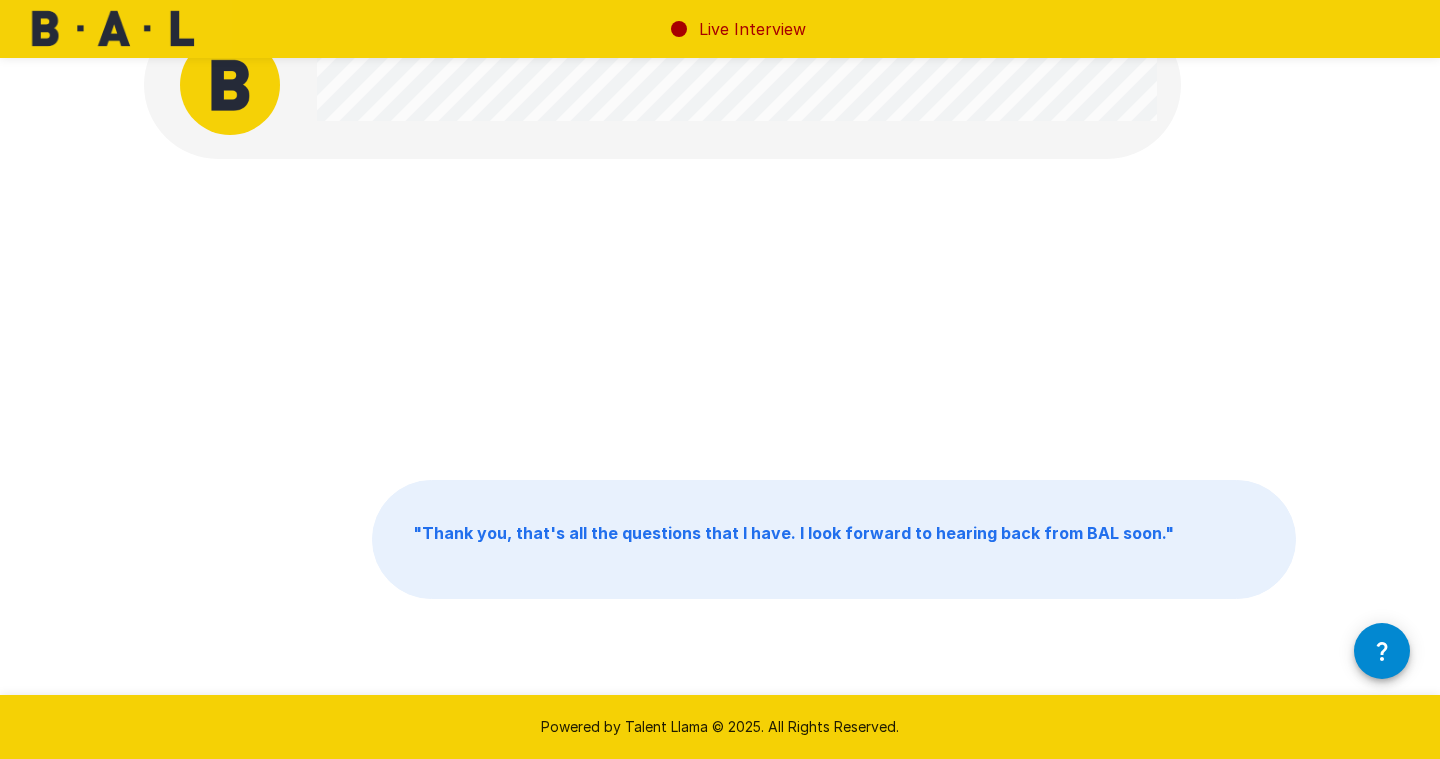 scroll, scrollTop: 0, scrollLeft: 0, axis: both 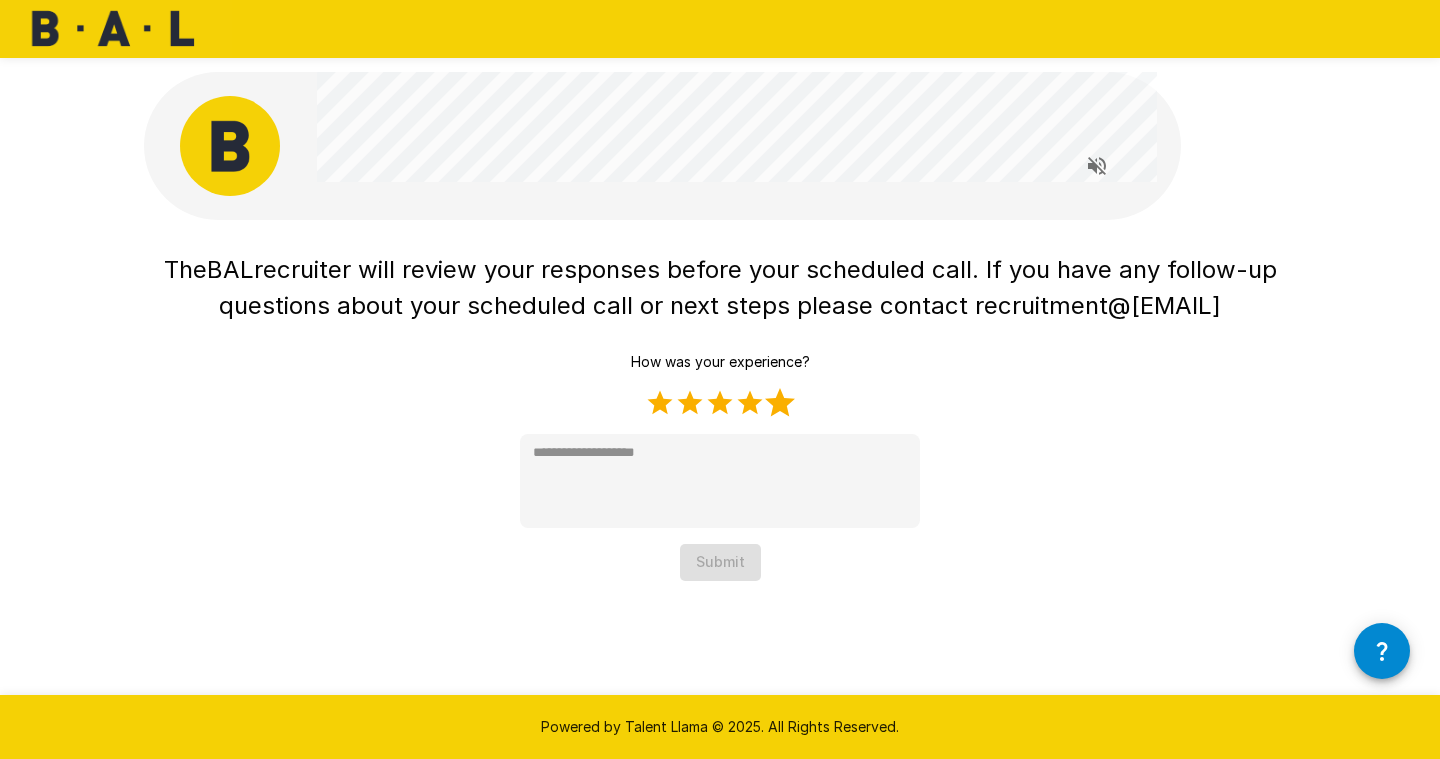 click on "5 Stars" at bounding box center [780, 403] 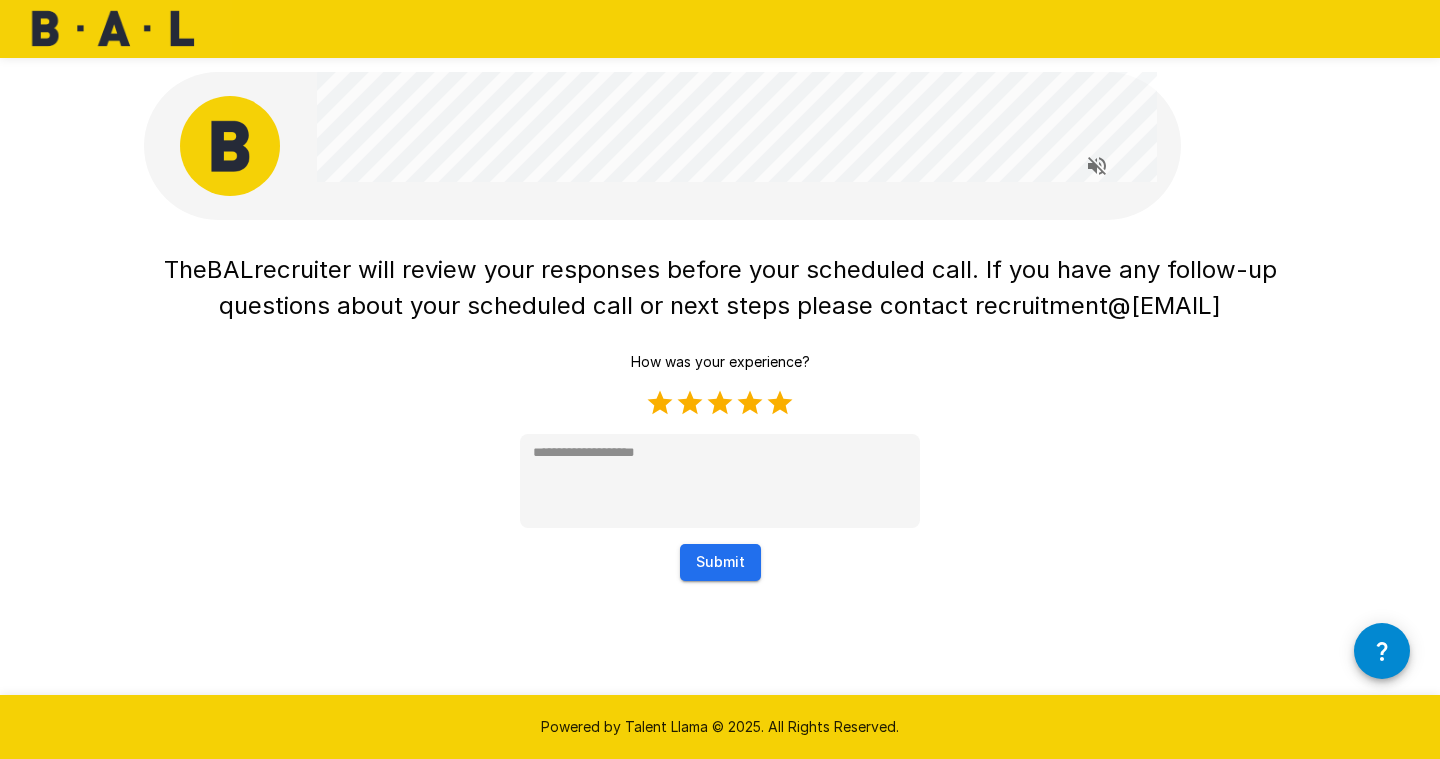 type on "*" 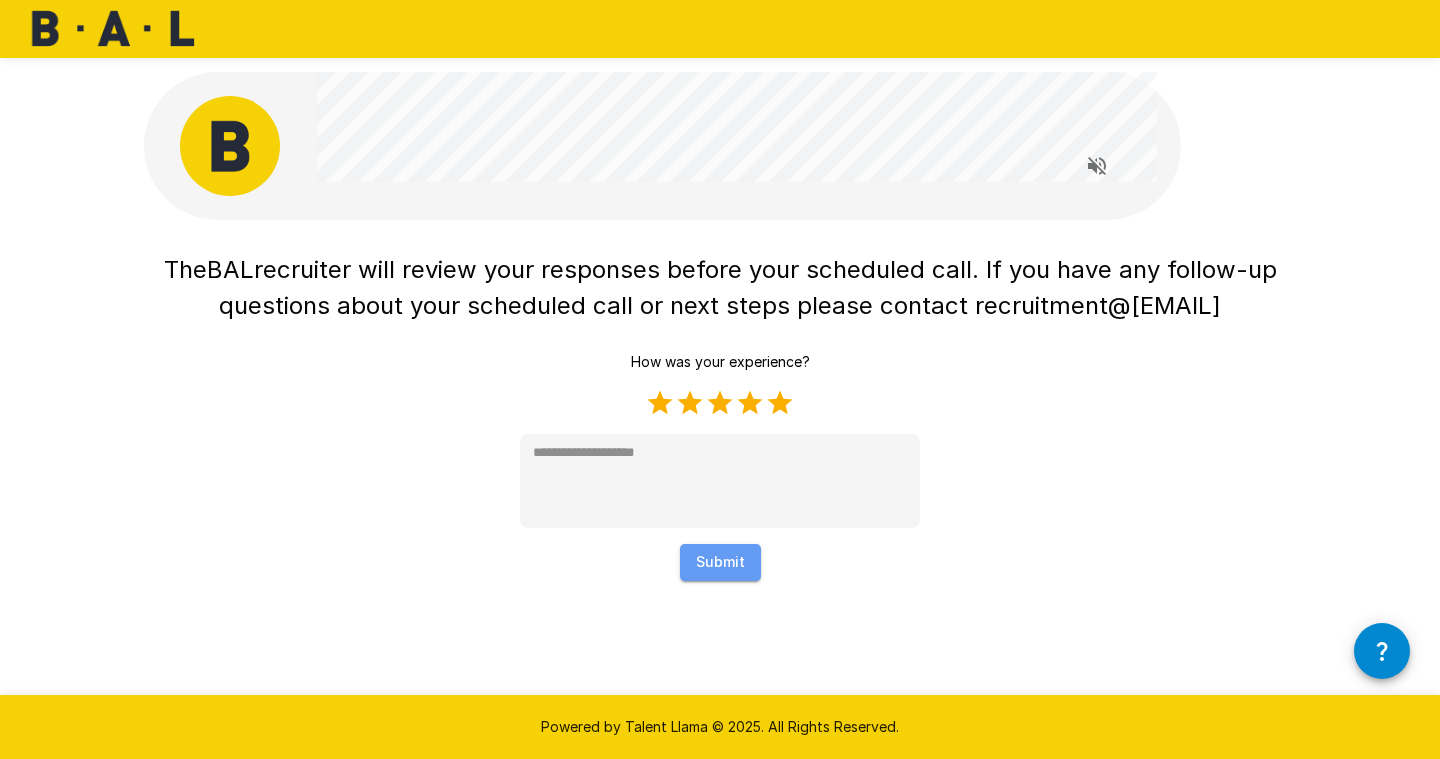click on "Submit" at bounding box center (720, 562) 